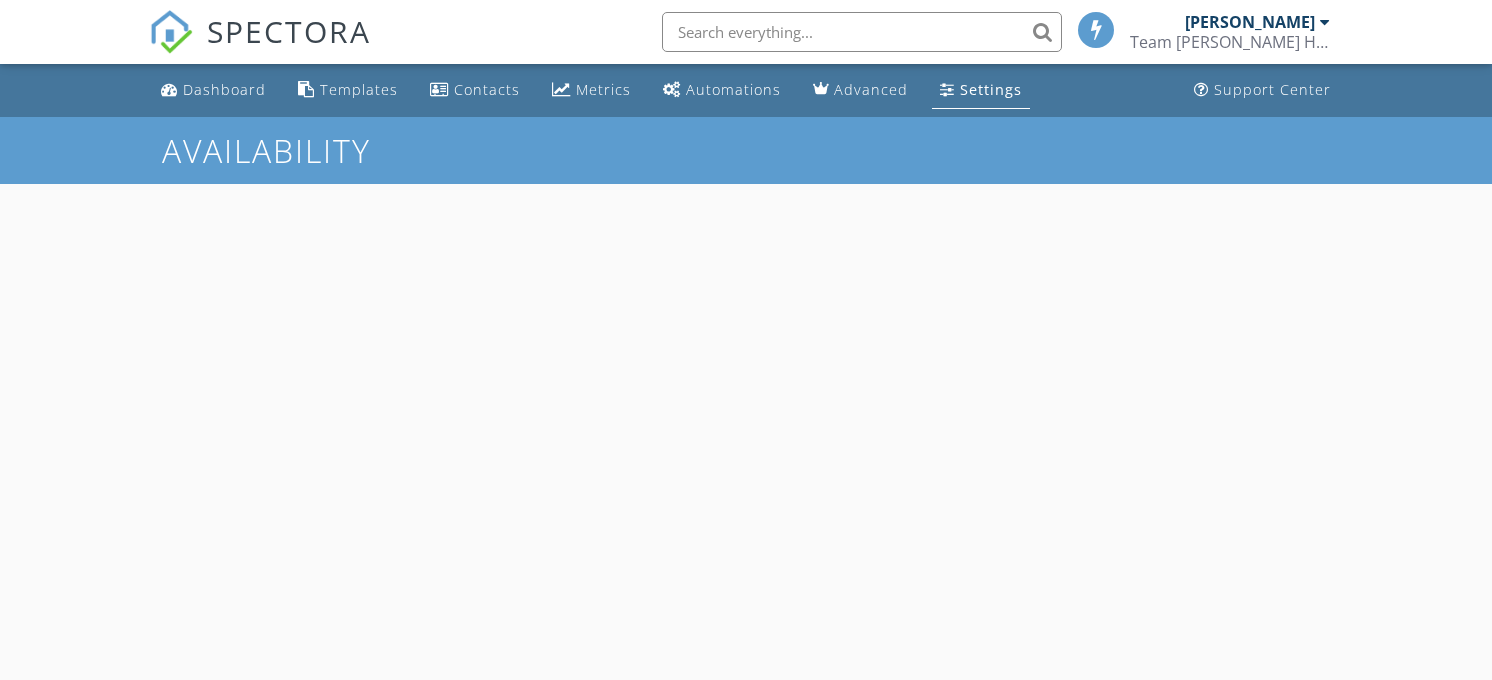 scroll, scrollTop: 0, scrollLeft: 0, axis: both 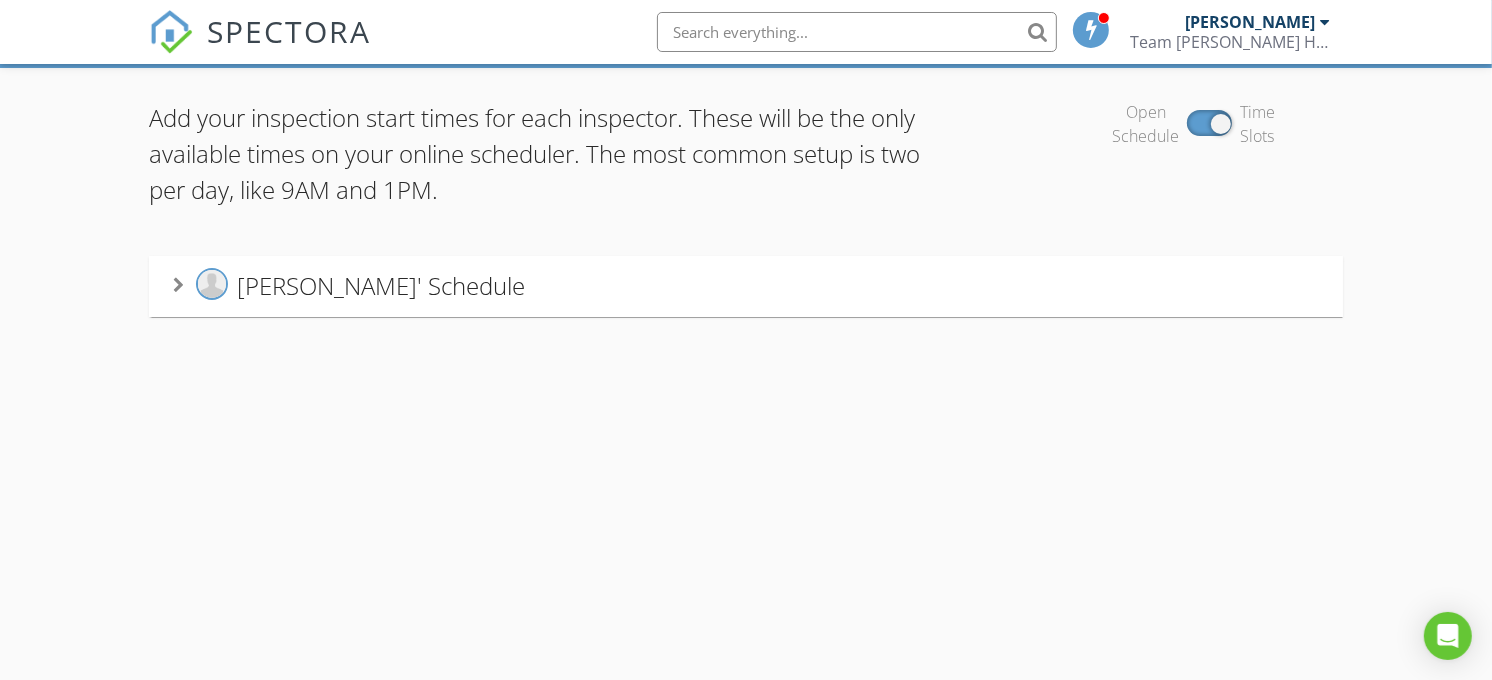 click on "[PERSON_NAME]' Schedule" at bounding box center (746, 286) 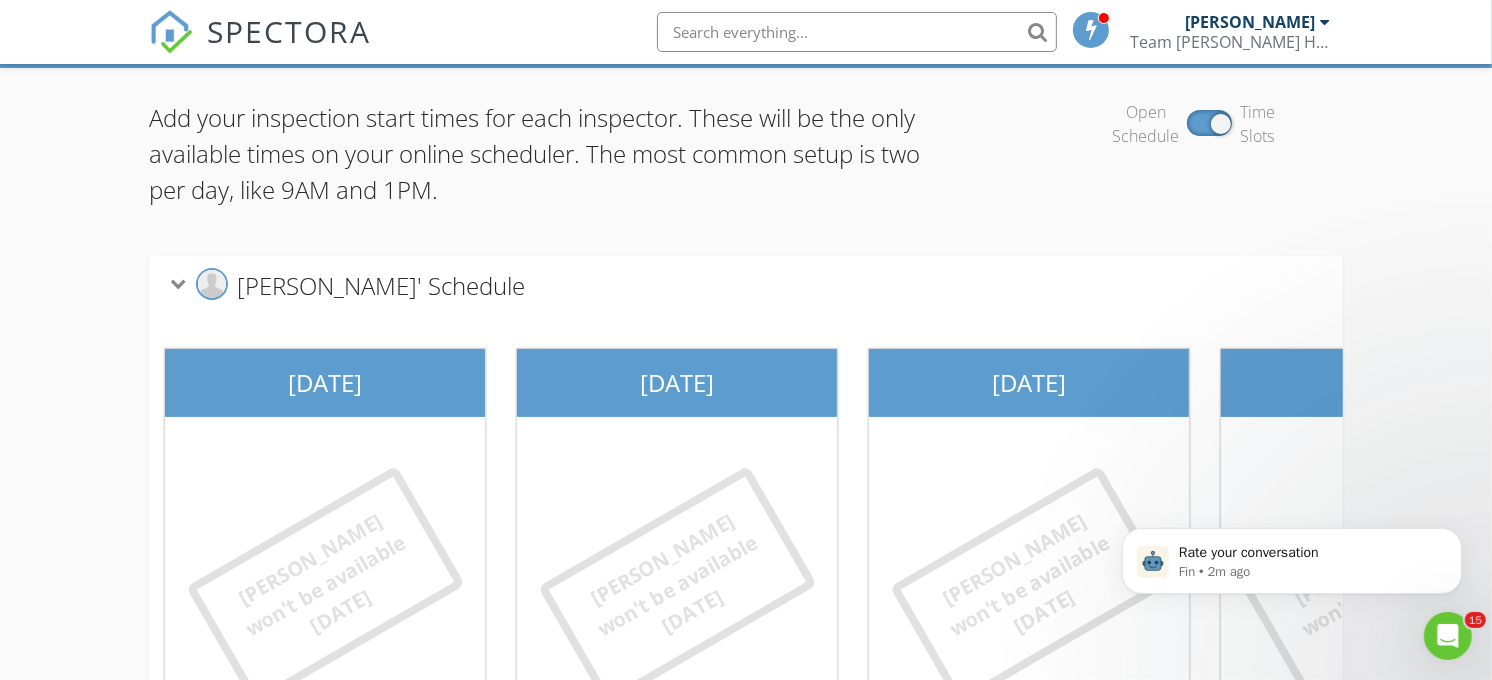 scroll, scrollTop: 0, scrollLeft: 0, axis: both 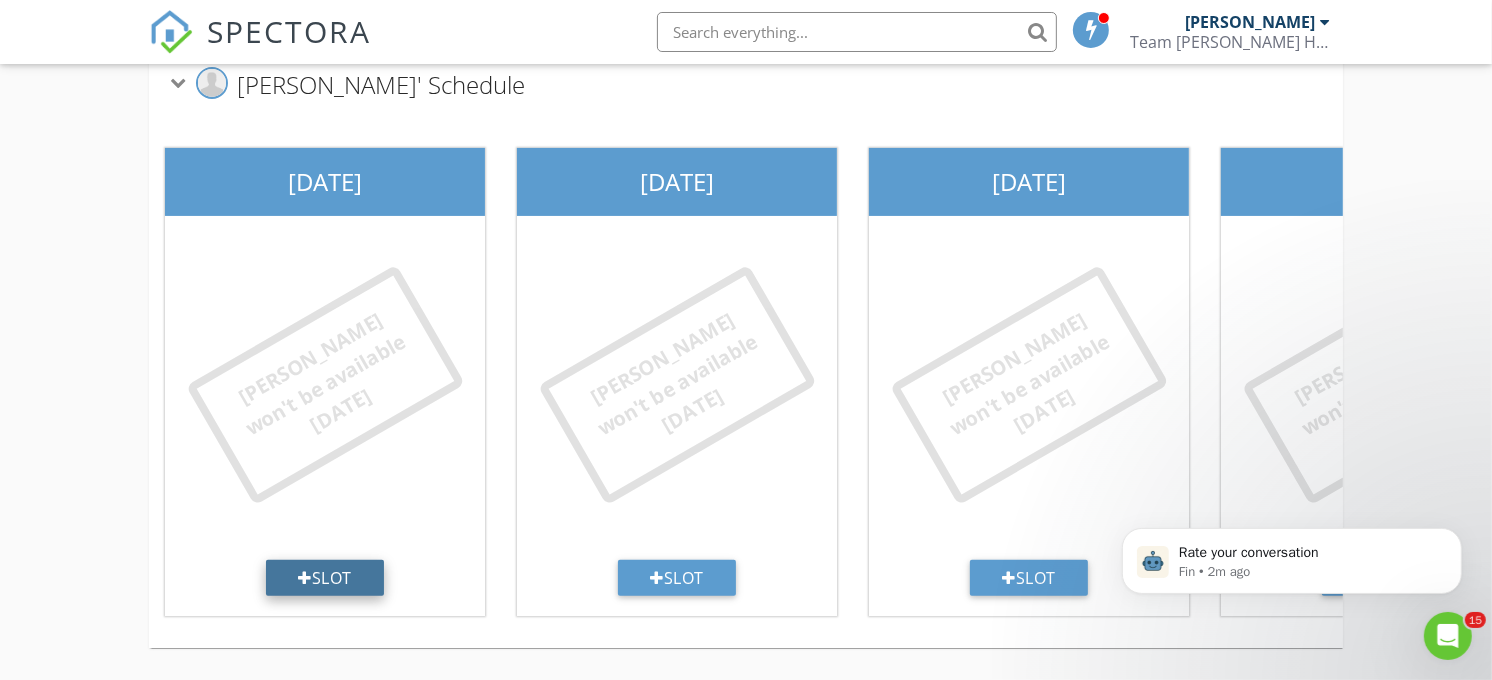 click on "Slot" at bounding box center (325, 578) 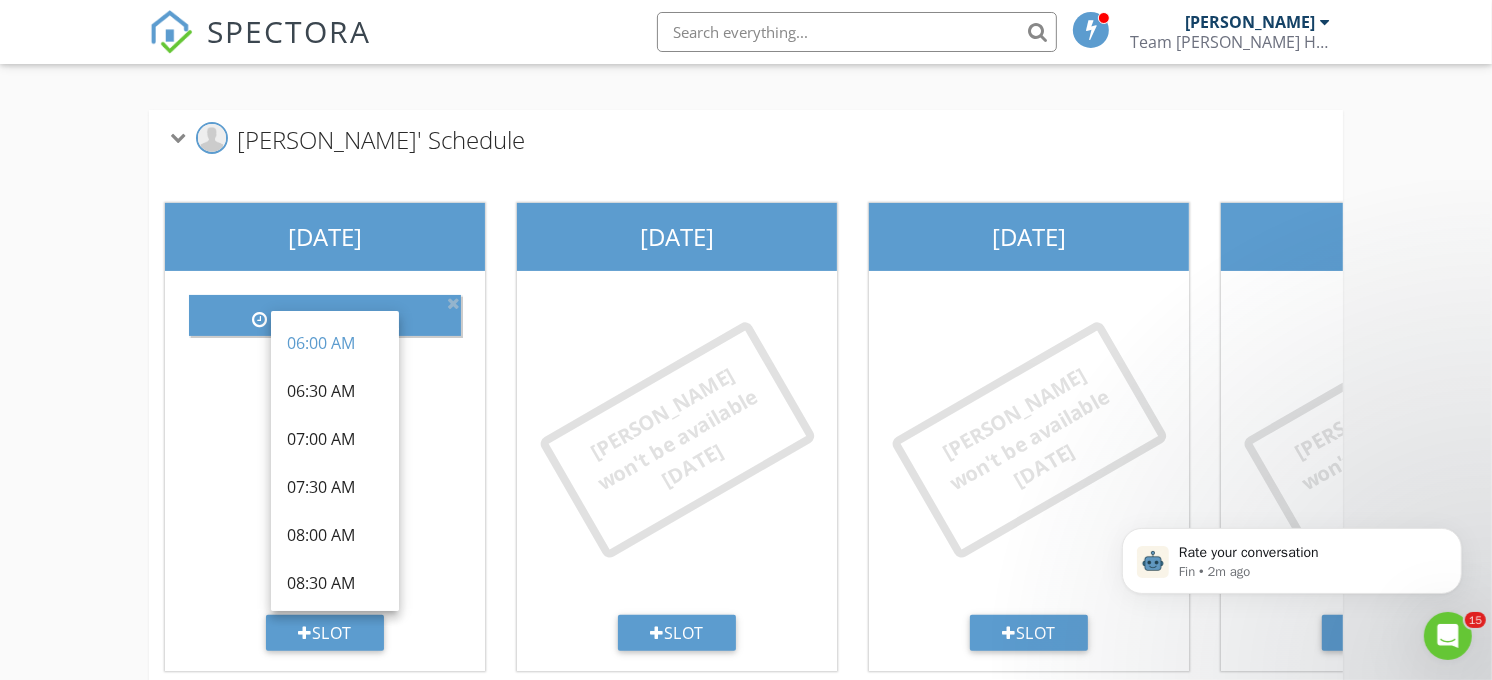 scroll, scrollTop: 334, scrollLeft: 0, axis: vertical 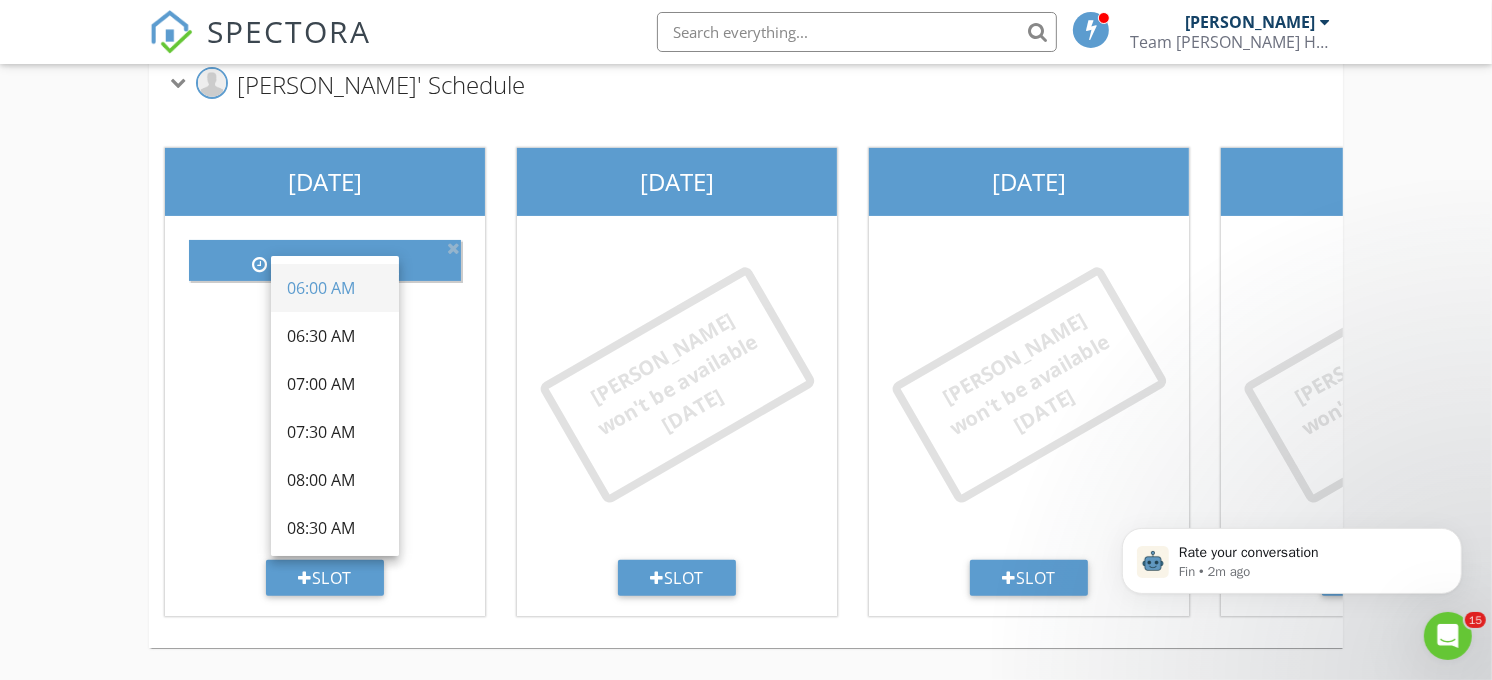 click on "06:00 AM" at bounding box center [335, 288] 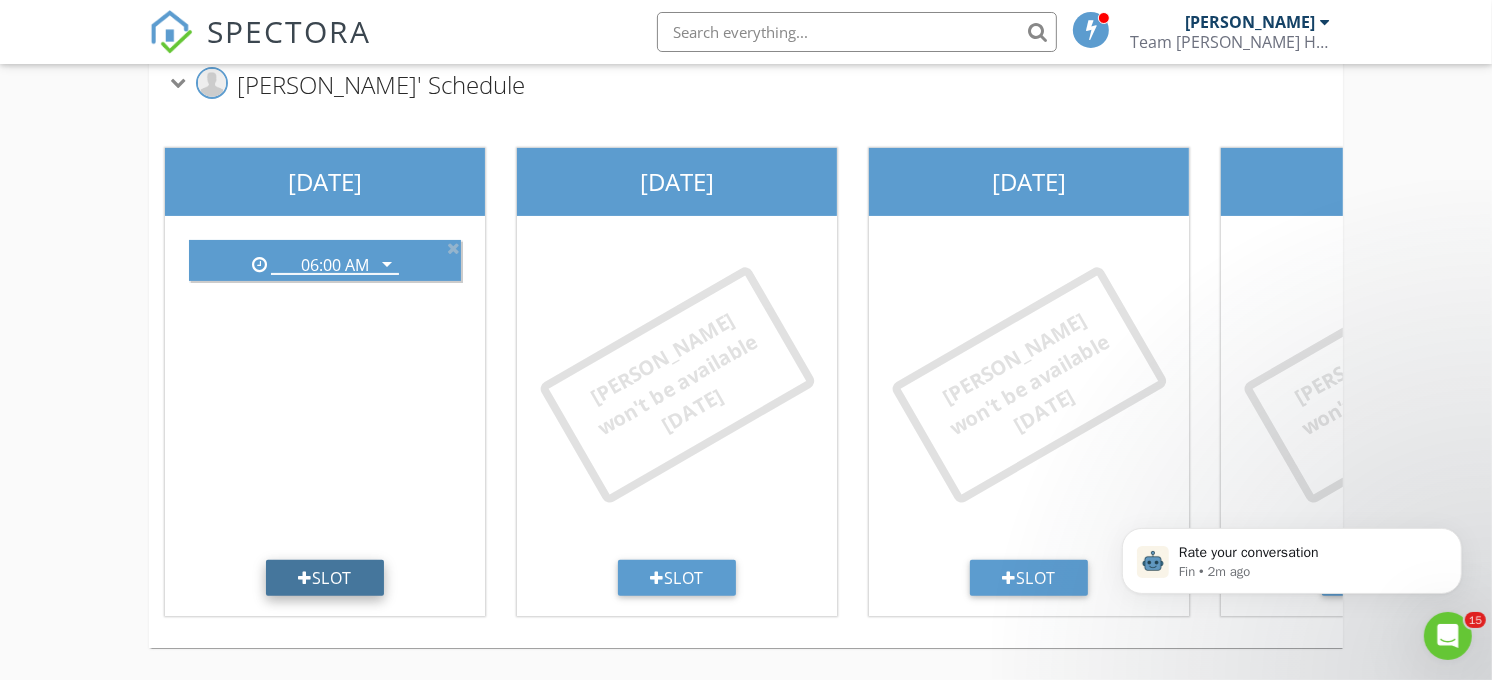 click on "Slot" at bounding box center (325, 578) 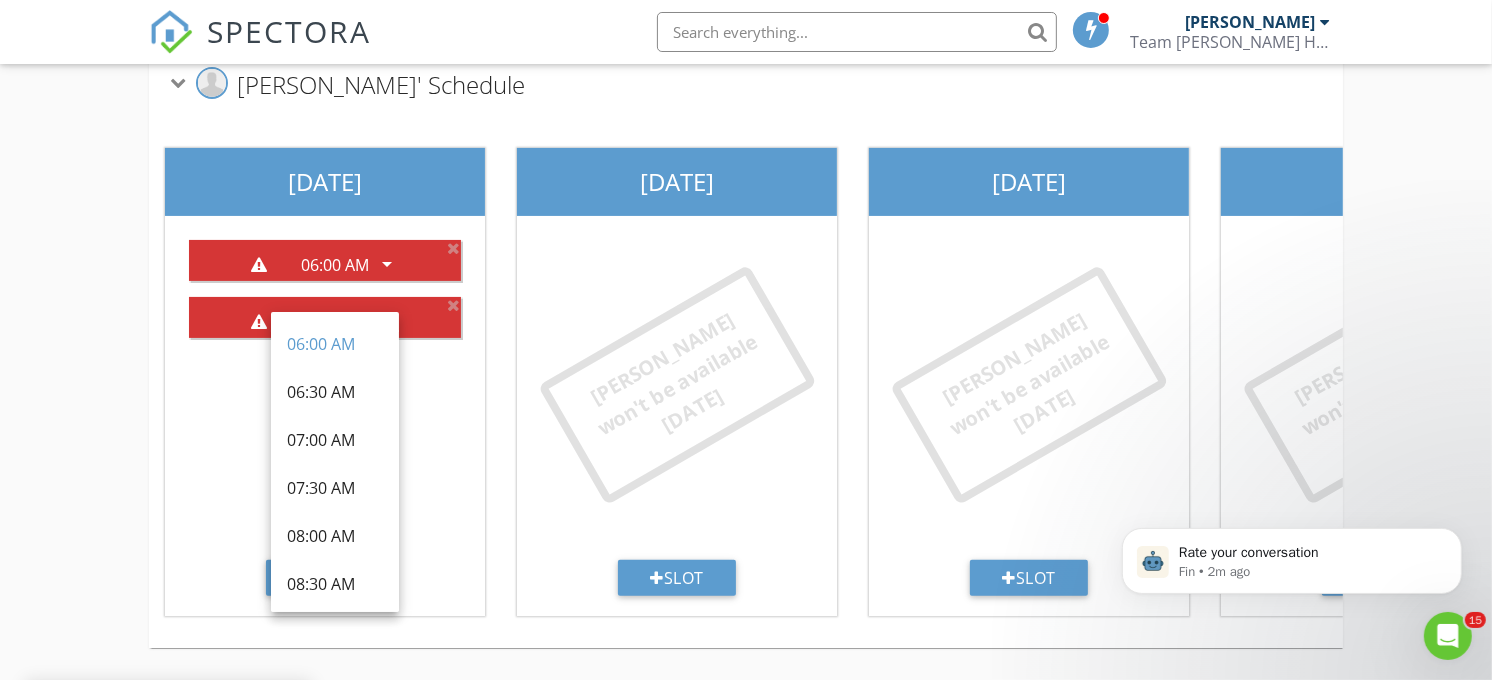 click on "06:00 AM arrow_drop_down       06:00 AM arrow_drop_down" at bounding box center [325, 392] 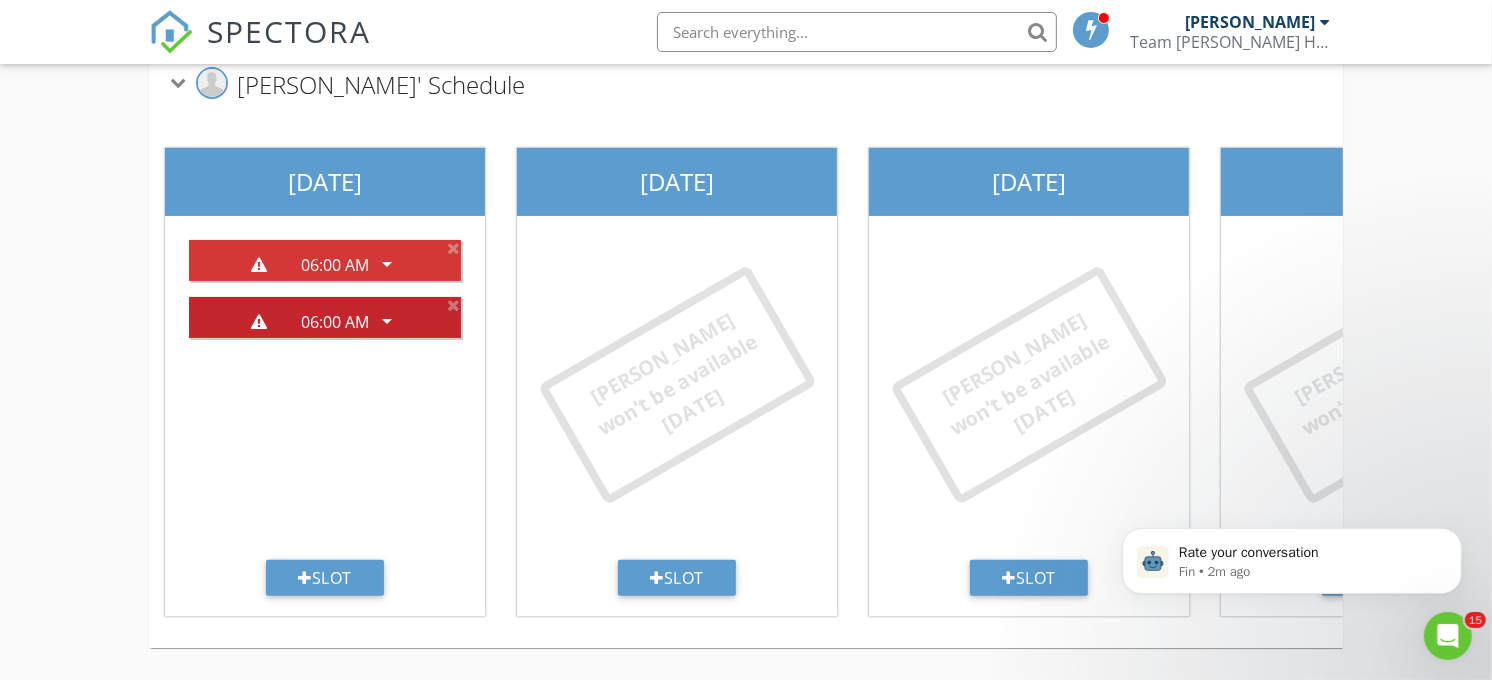 click on "arrow_drop_down" at bounding box center (387, 321) 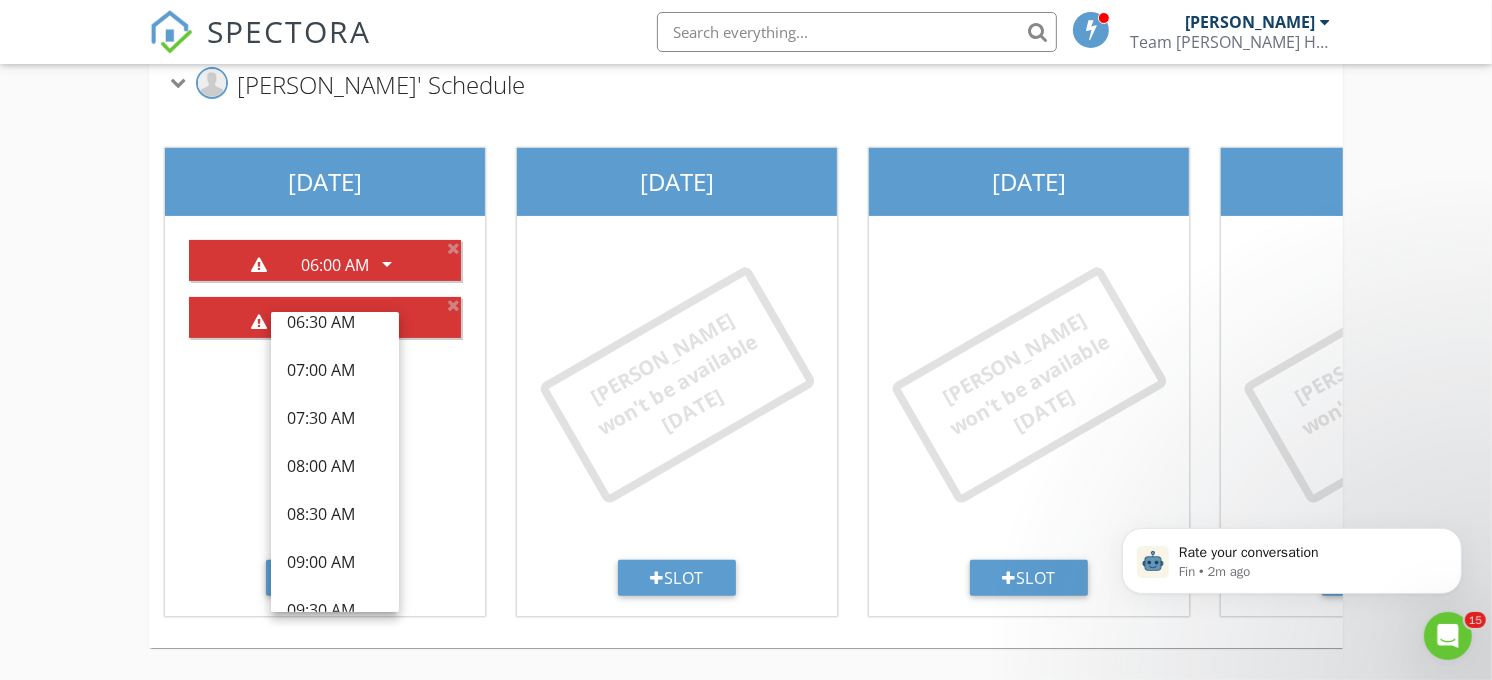 scroll, scrollTop: 131, scrollLeft: 0, axis: vertical 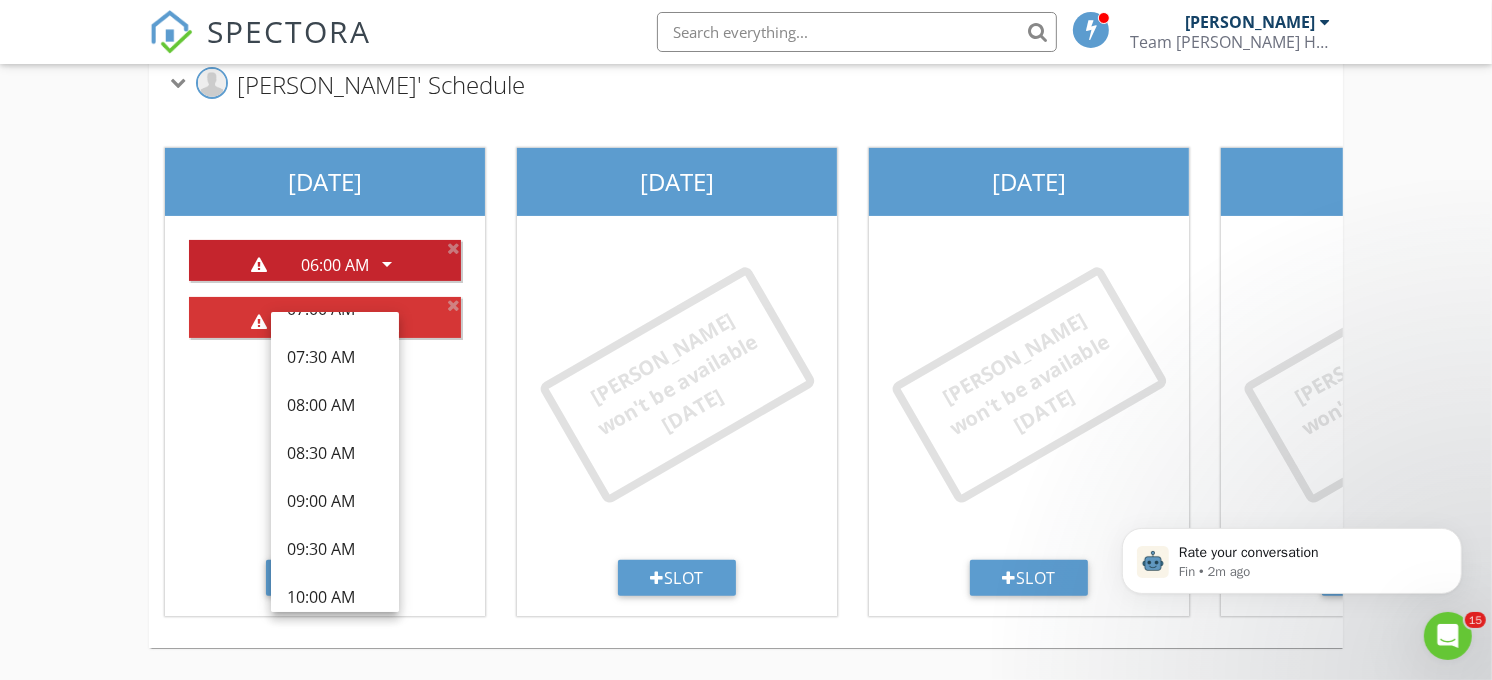 click on "arrow_drop_down" at bounding box center (387, 264) 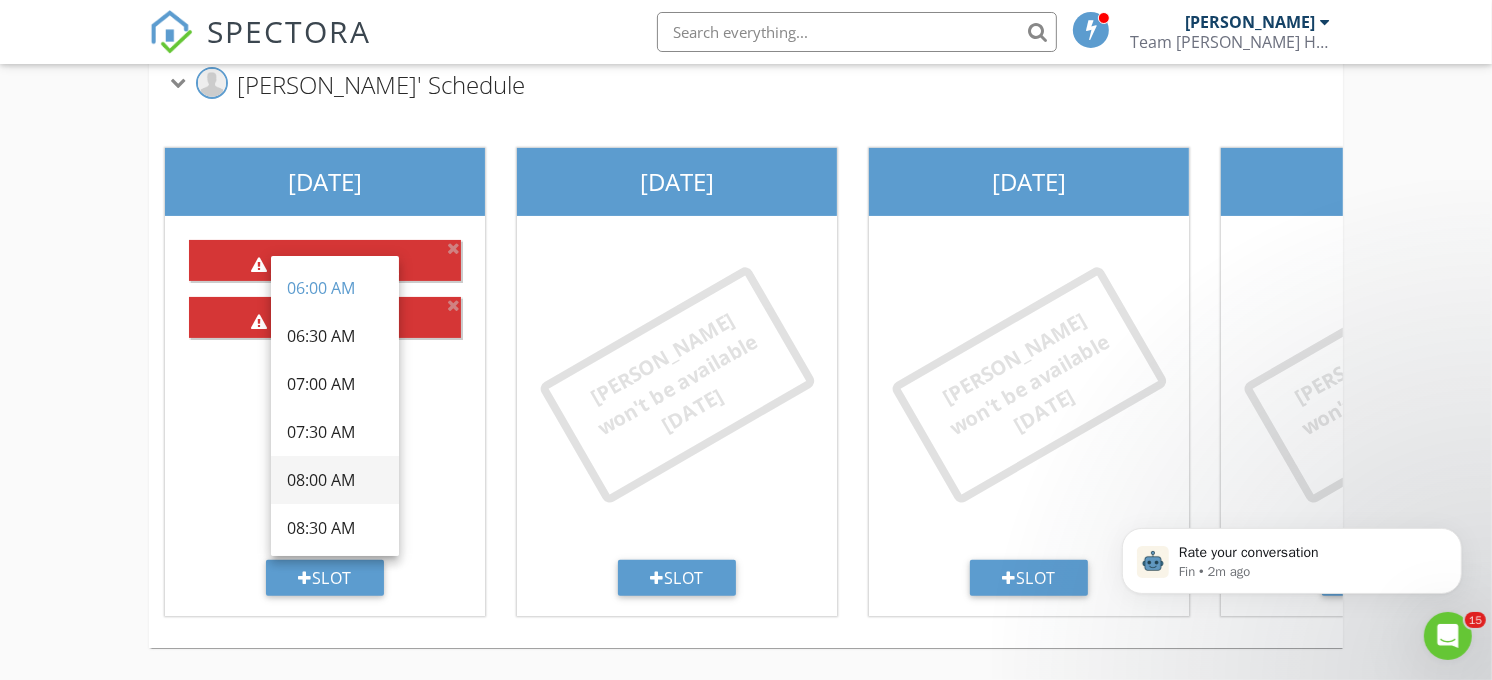 click on "08:00 AM" at bounding box center [335, 480] 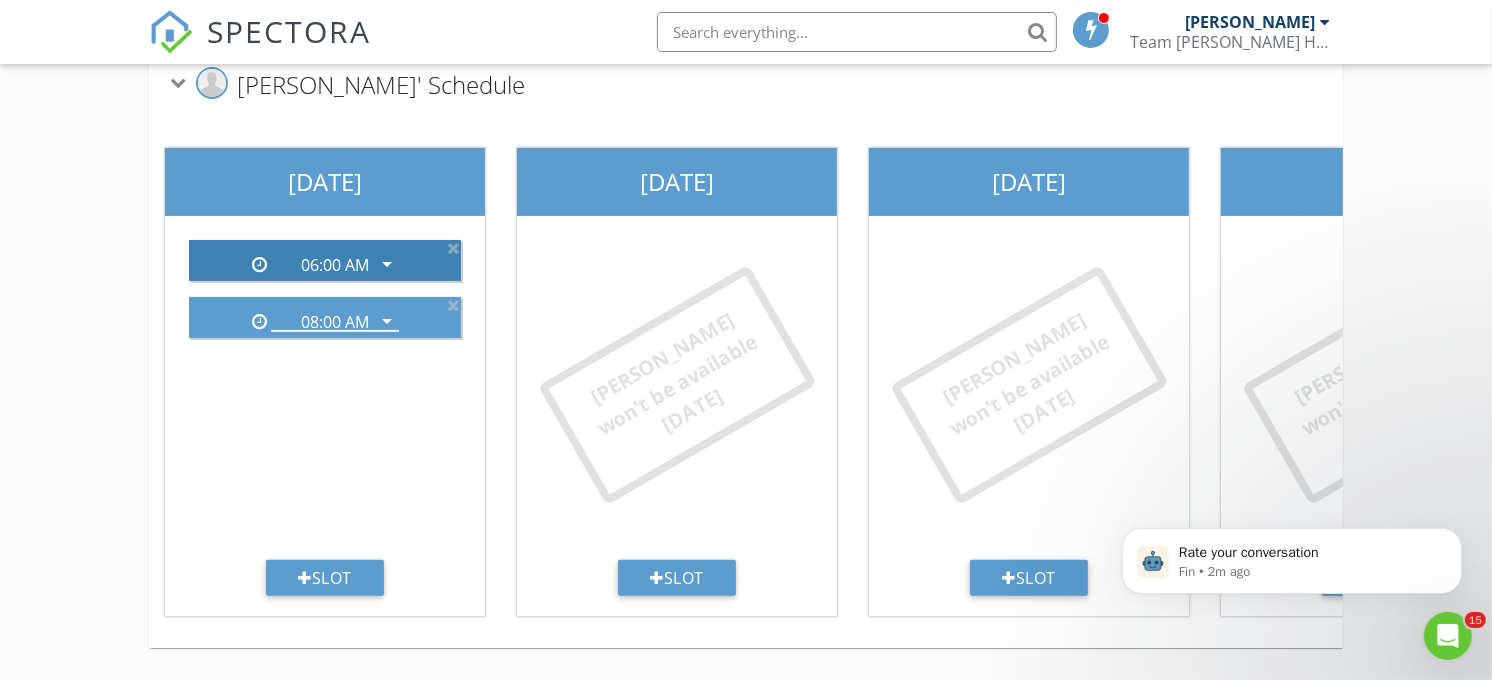 click on "arrow_drop_down" at bounding box center [387, 264] 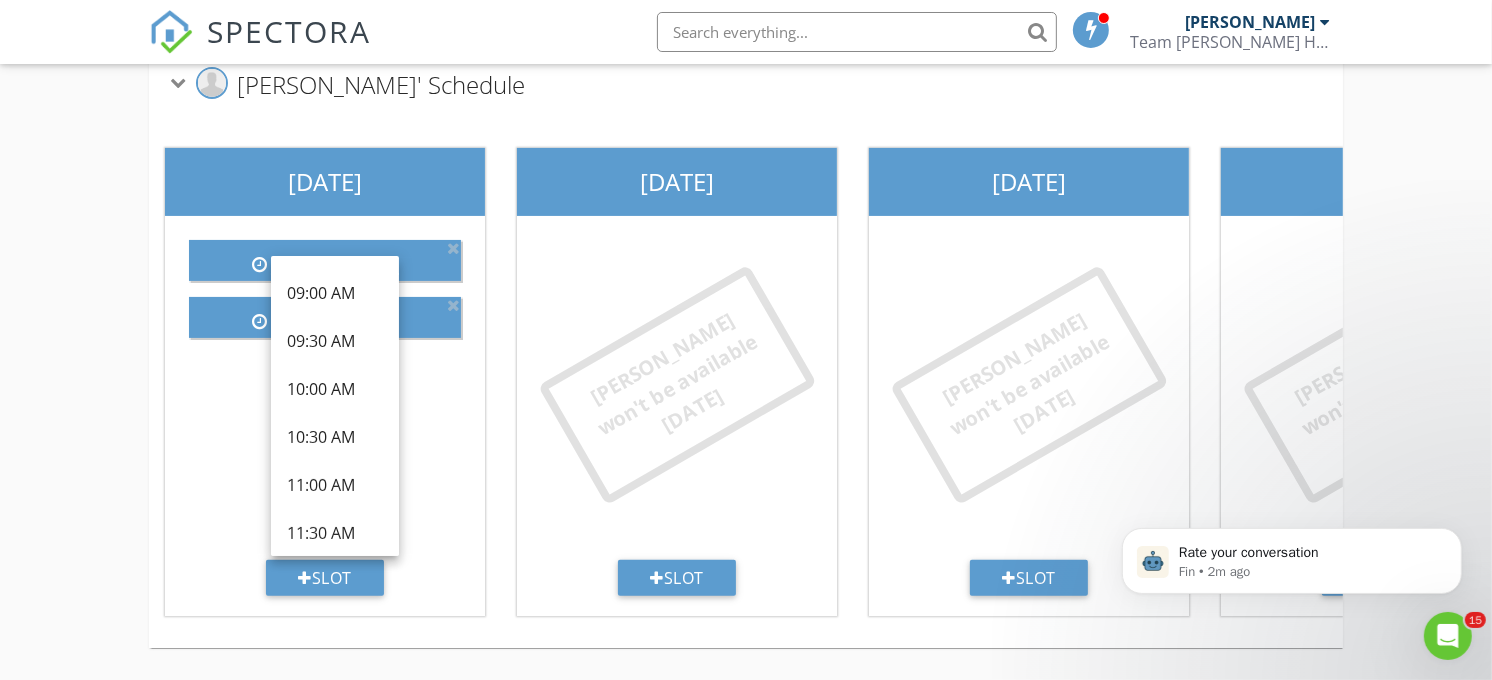 scroll, scrollTop: 244, scrollLeft: 0, axis: vertical 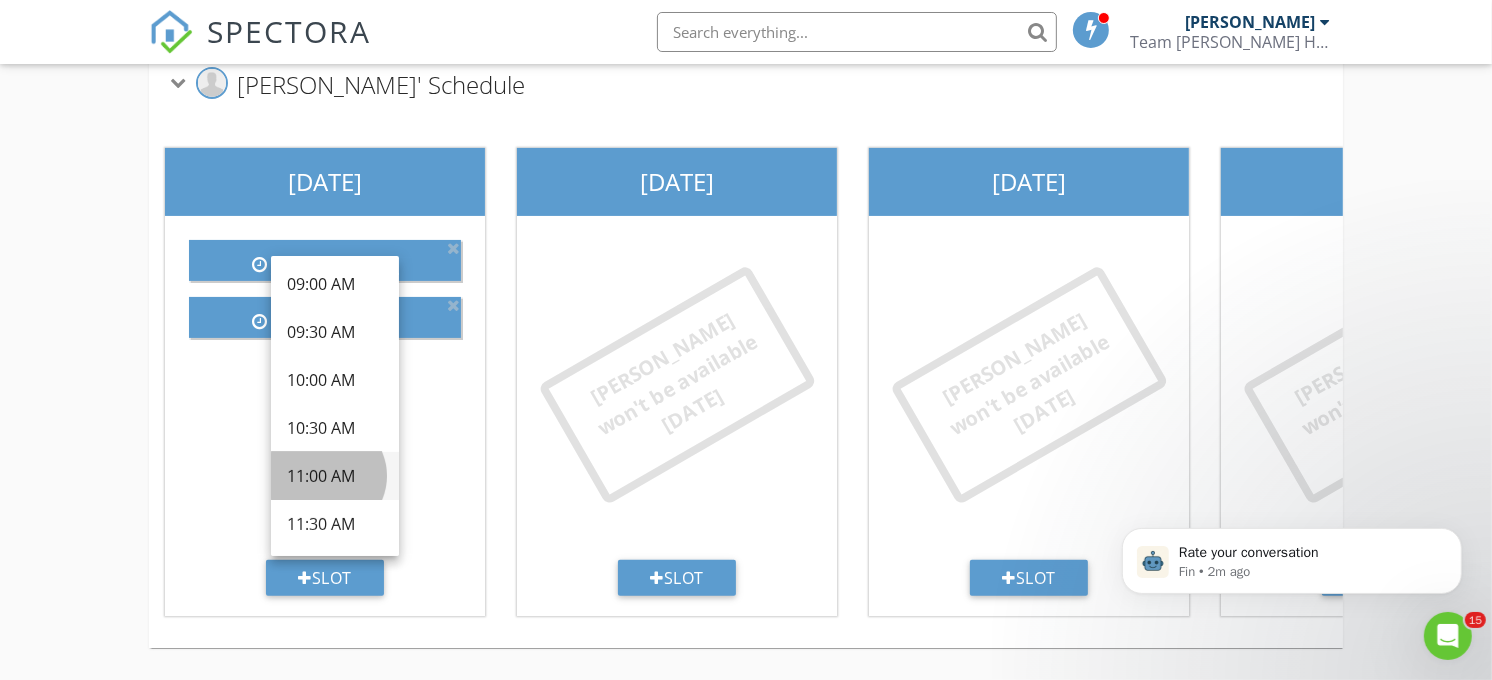 click on "11:00 AM" at bounding box center [335, 476] 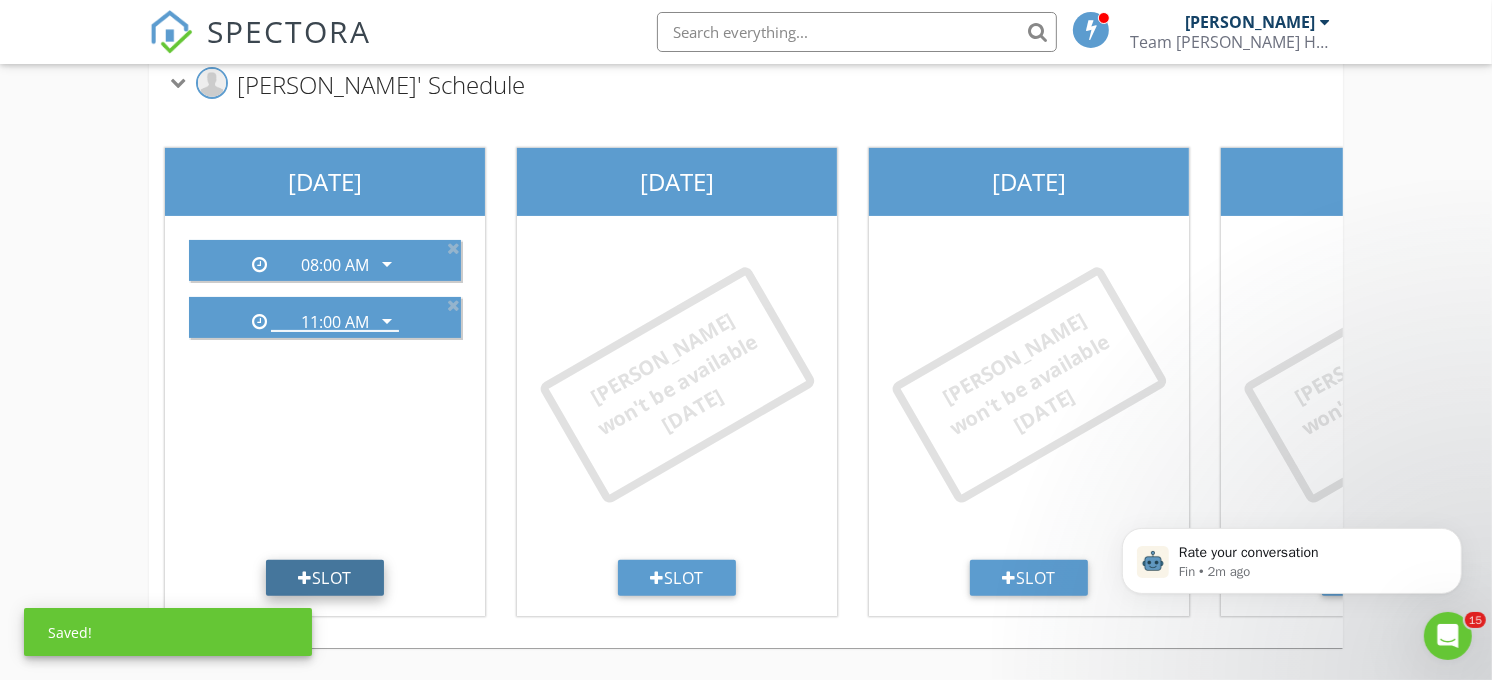 click on "Slot" at bounding box center (325, 578) 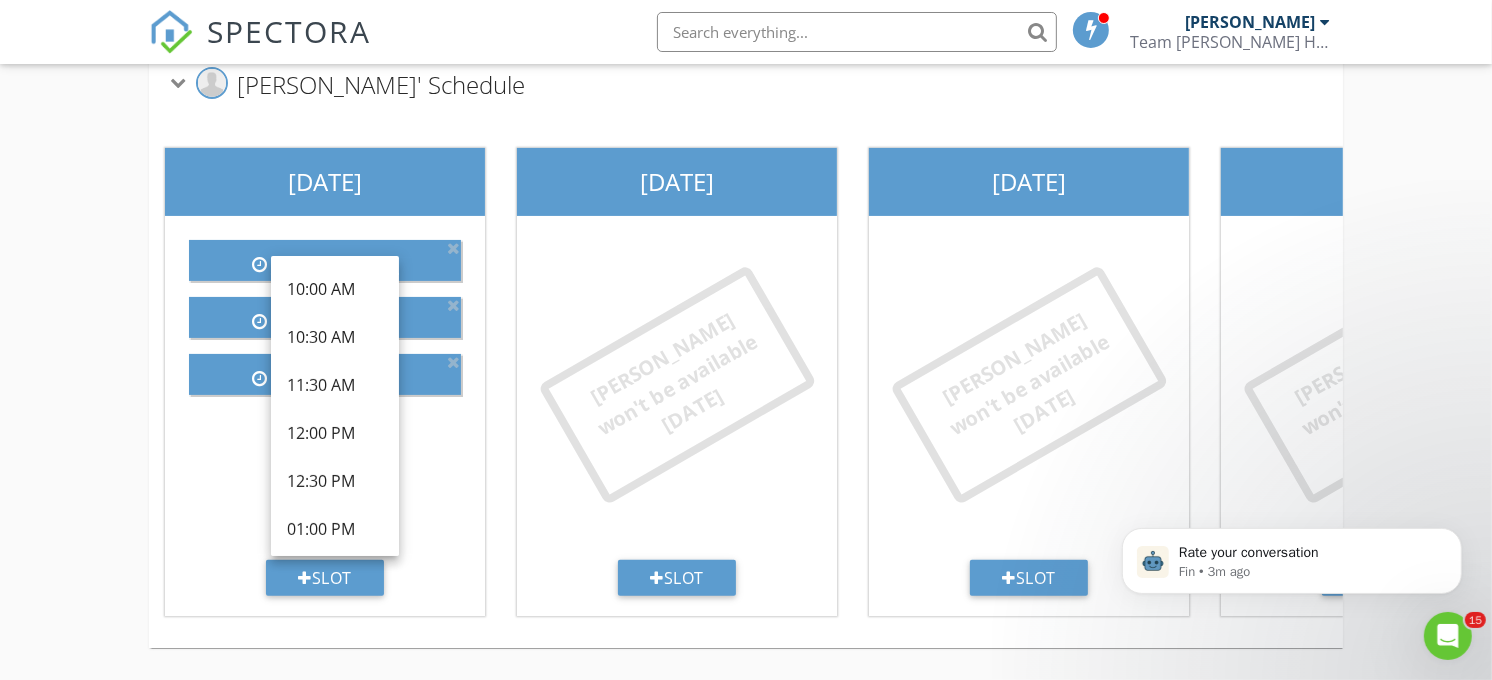 scroll, scrollTop: 365, scrollLeft: 0, axis: vertical 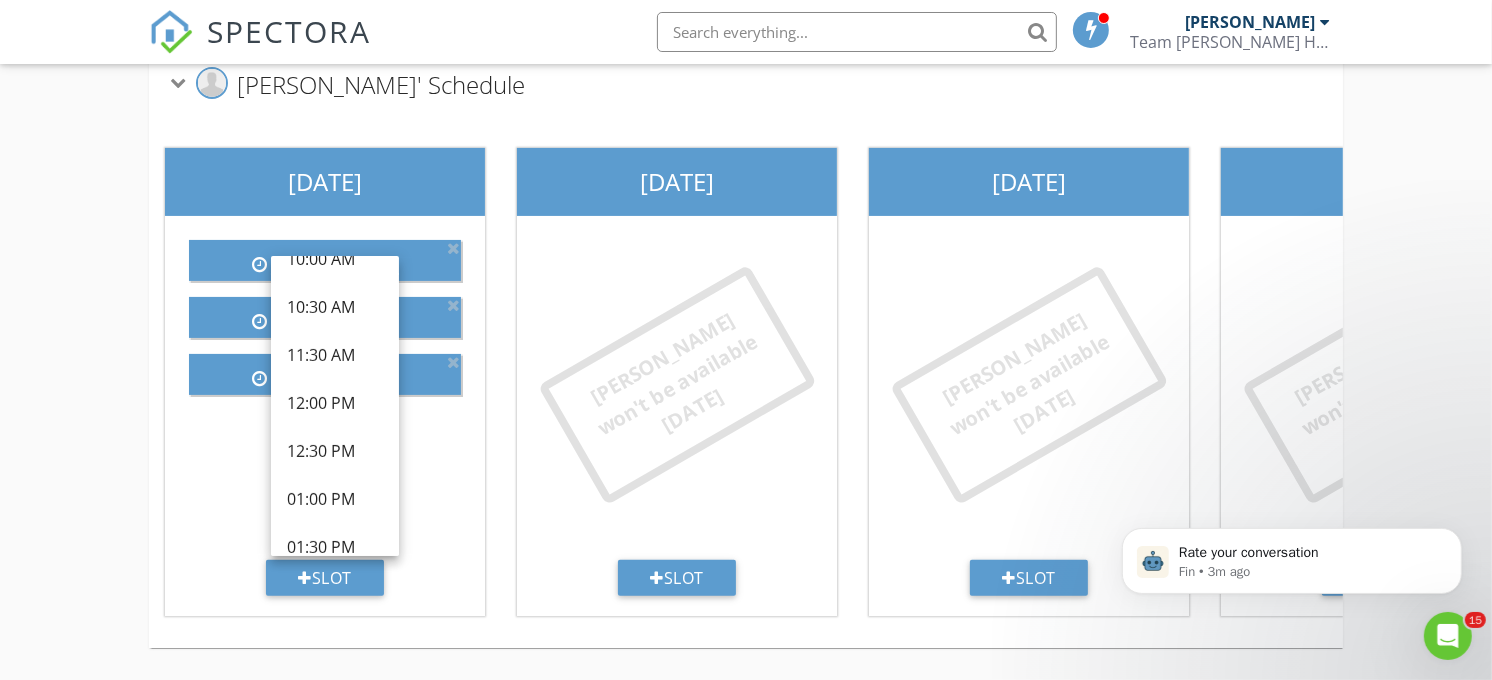 click on "06:00 AM arrow_drop_down       08:00 AM arrow_drop_down       11:00 AM arrow_drop_down" at bounding box center (325, 392) 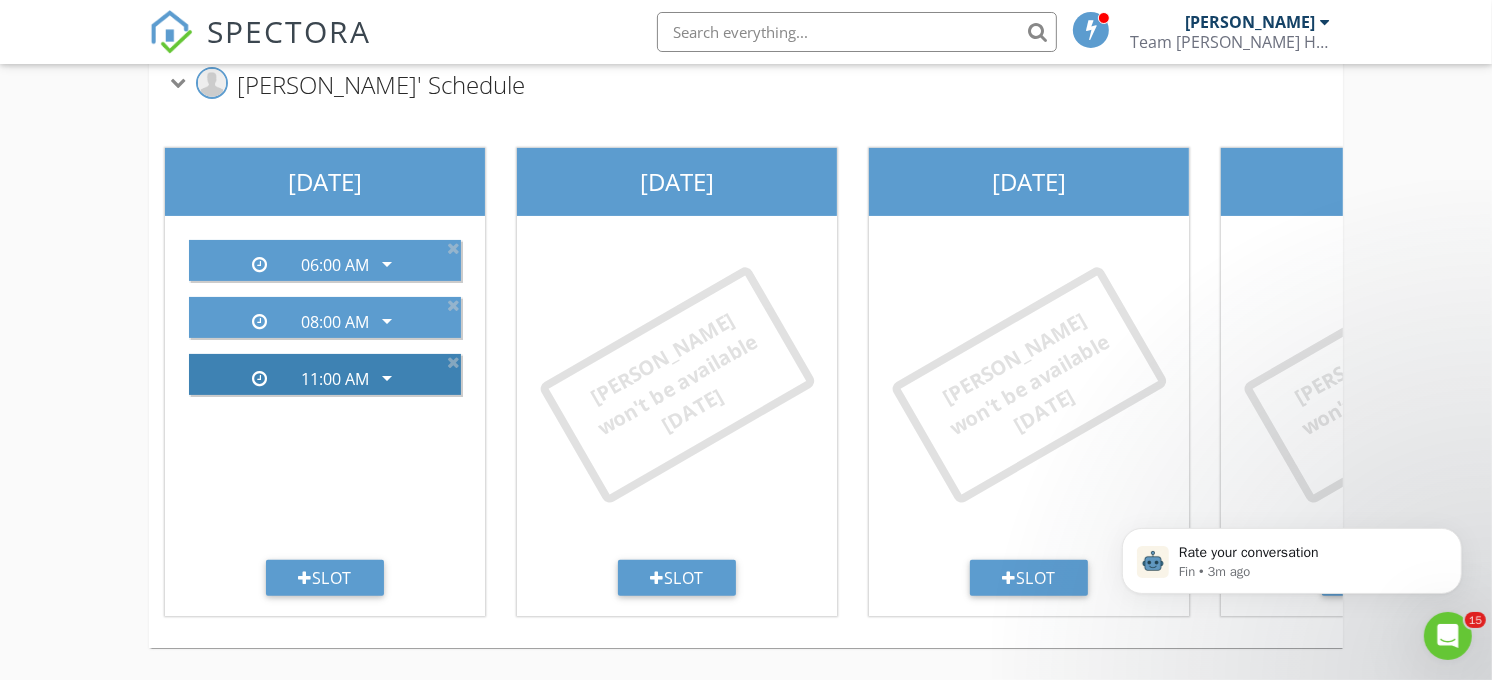 click on "arrow_drop_down" at bounding box center [387, 378] 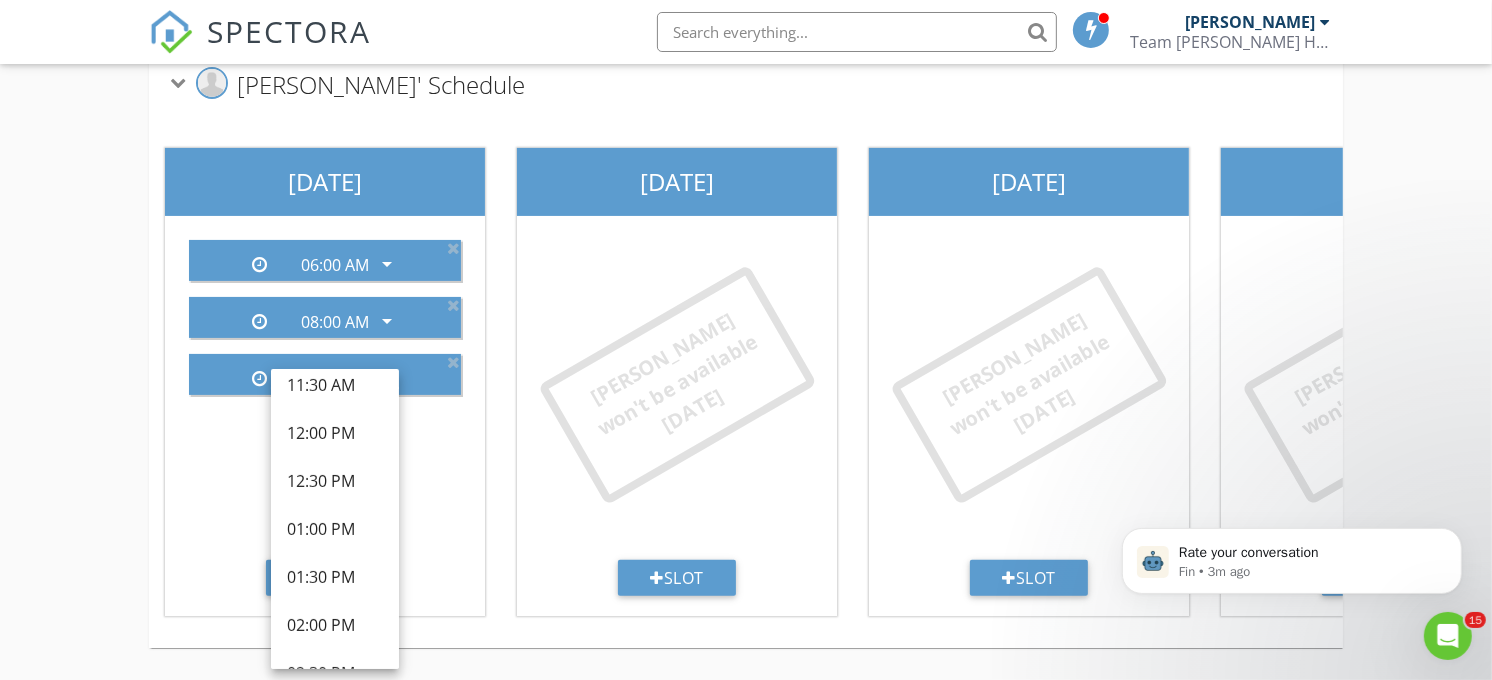 scroll, scrollTop: 457, scrollLeft: 0, axis: vertical 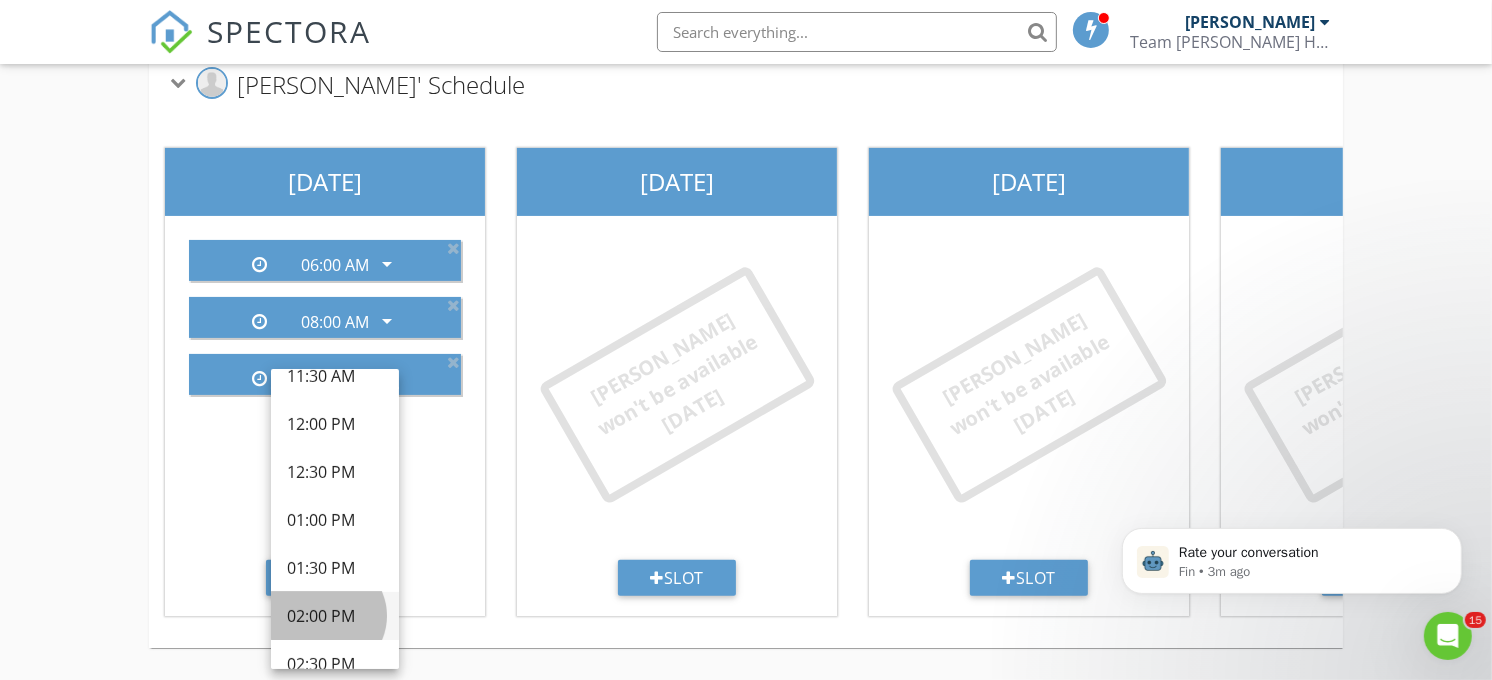 click on "02:00 PM" at bounding box center (335, 616) 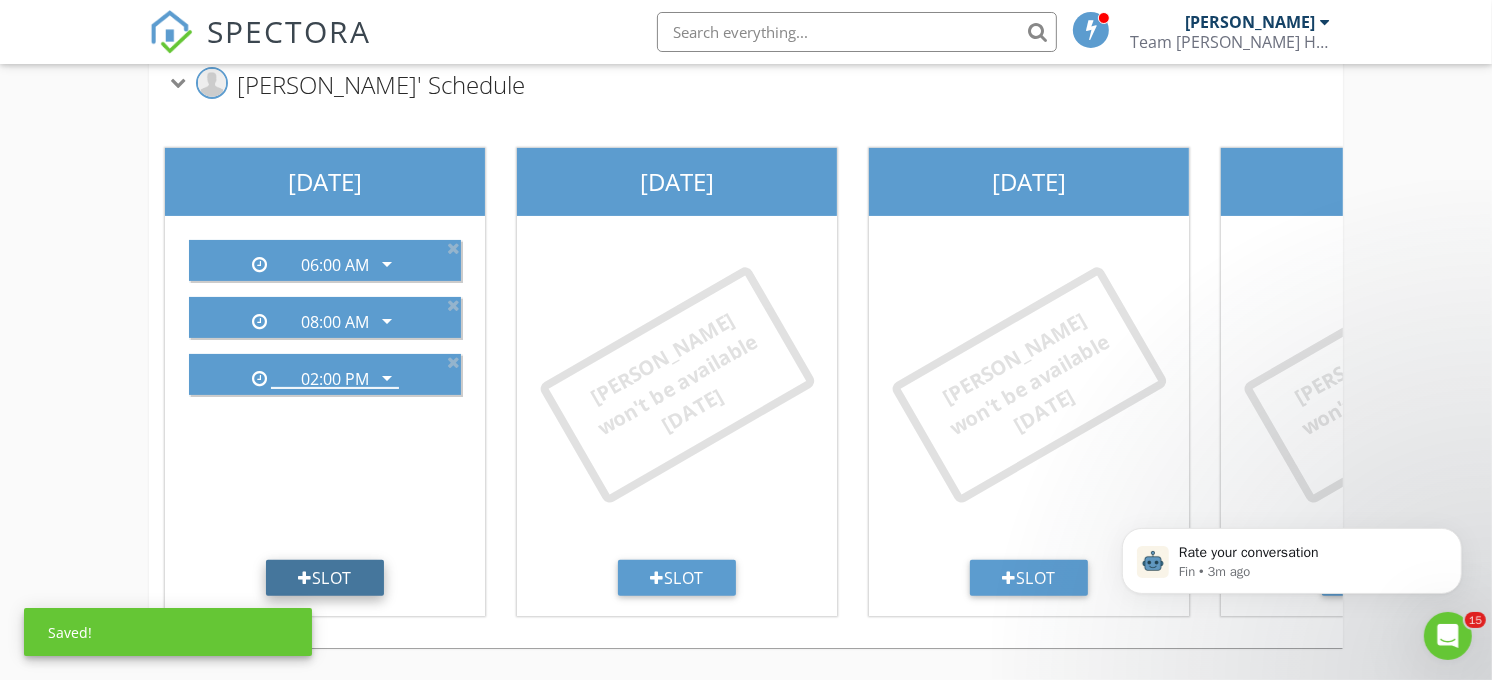 click on "Slot" at bounding box center (325, 578) 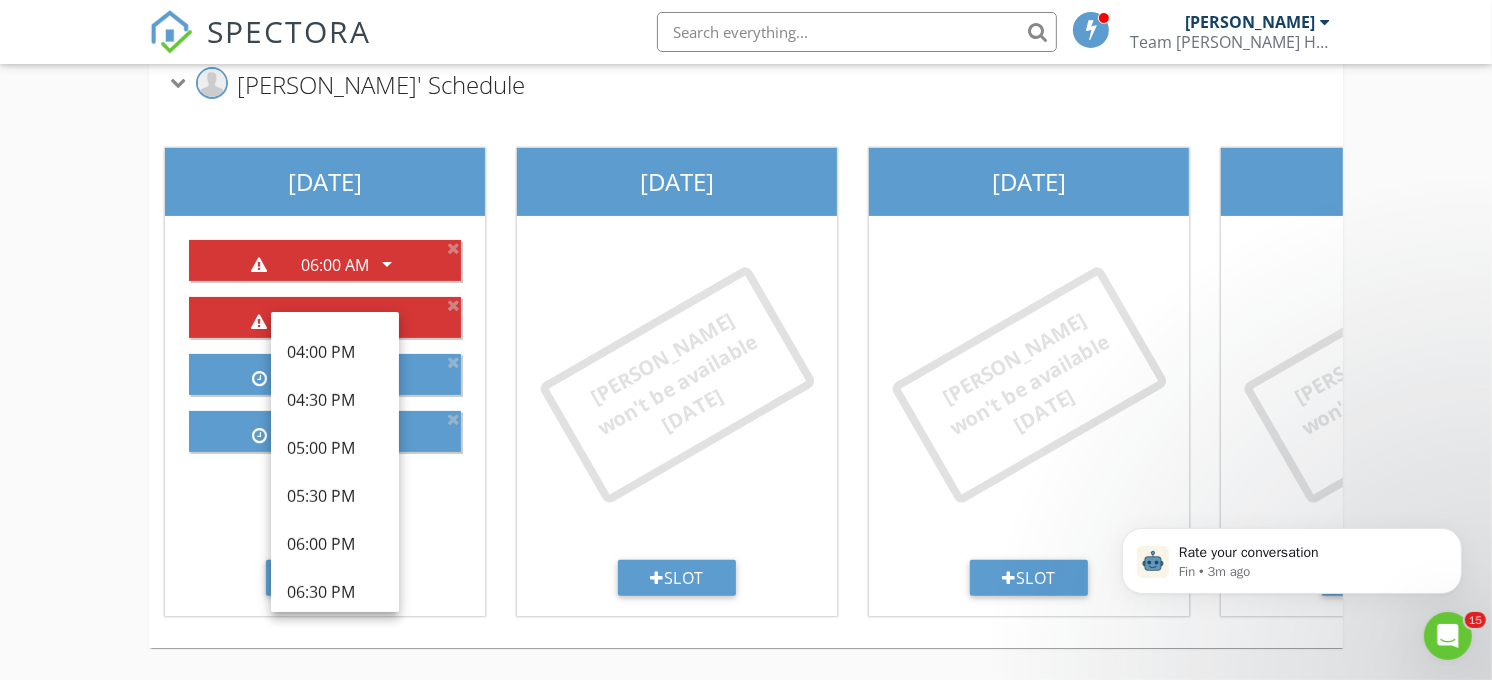 scroll, scrollTop: 872, scrollLeft: 0, axis: vertical 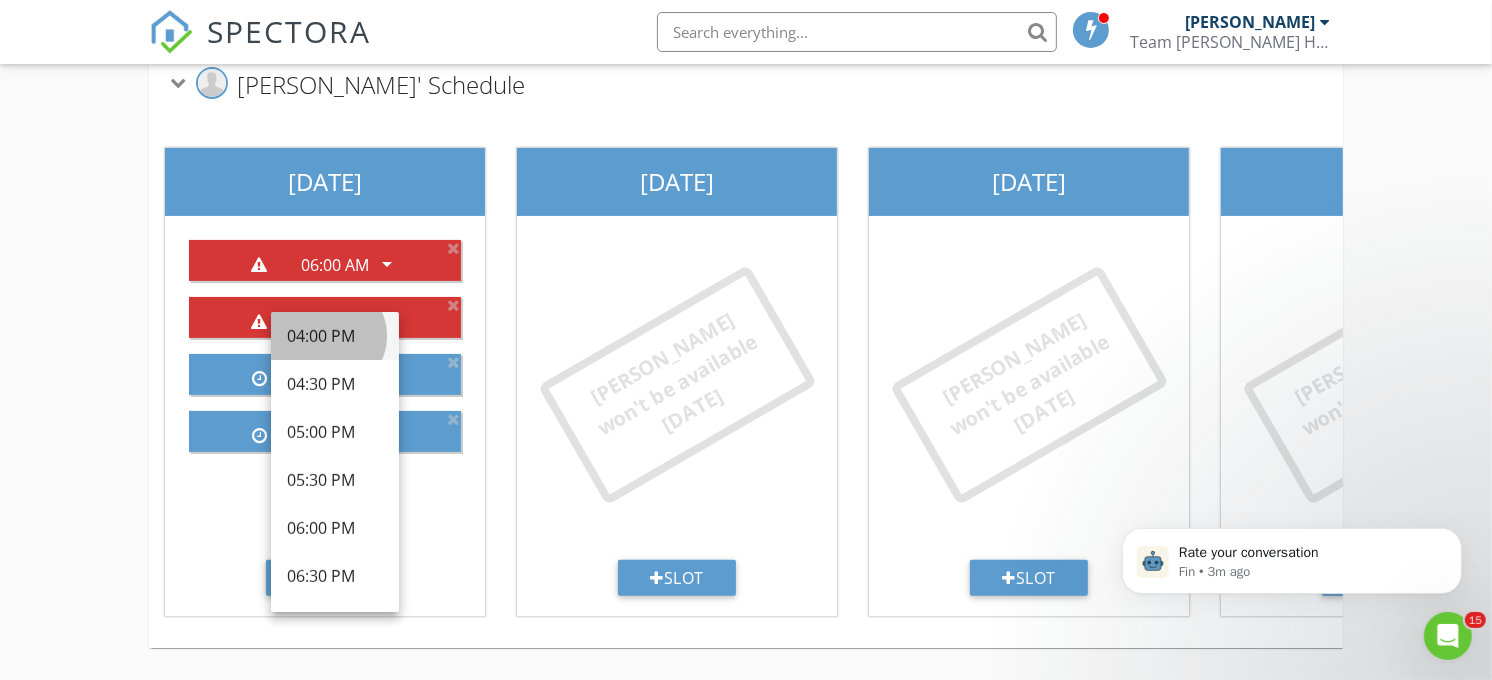 click on "04:00 PM" at bounding box center [335, 336] 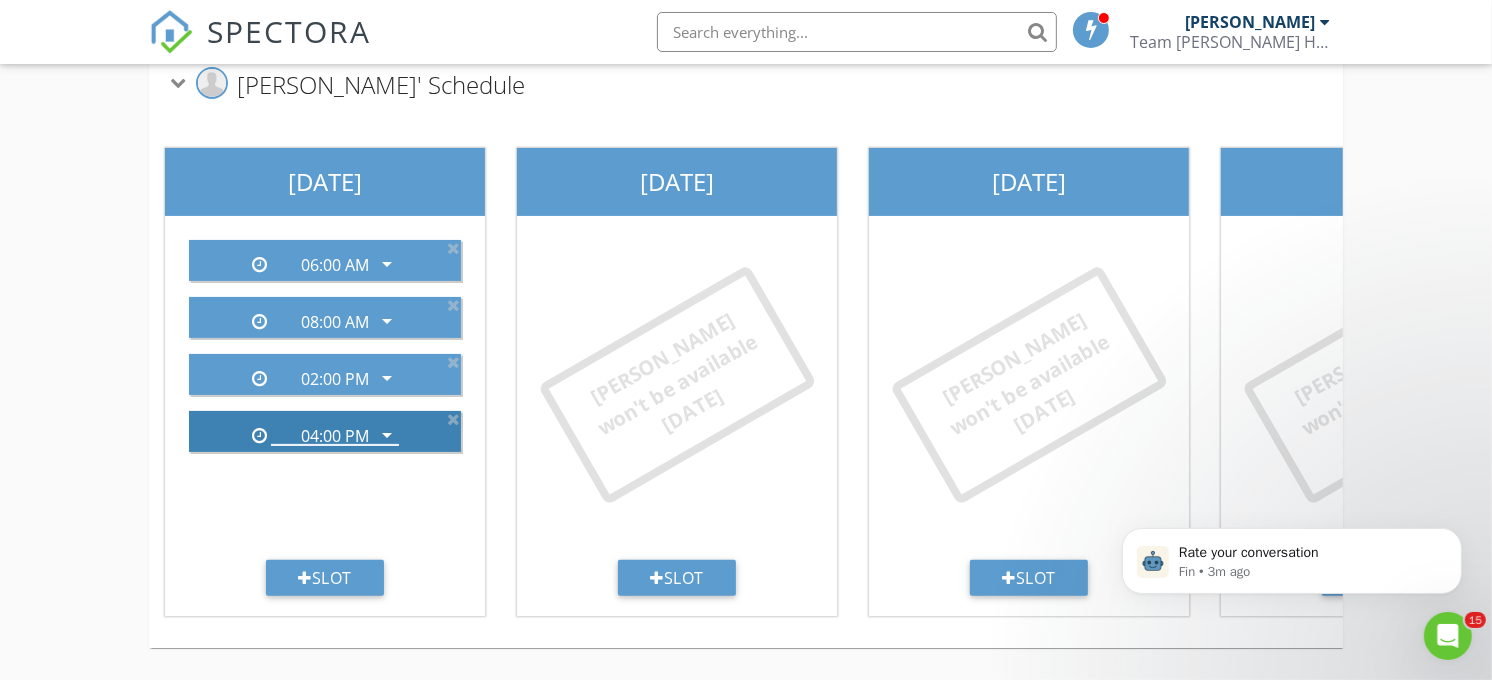 click on "arrow_drop_down" at bounding box center (387, 435) 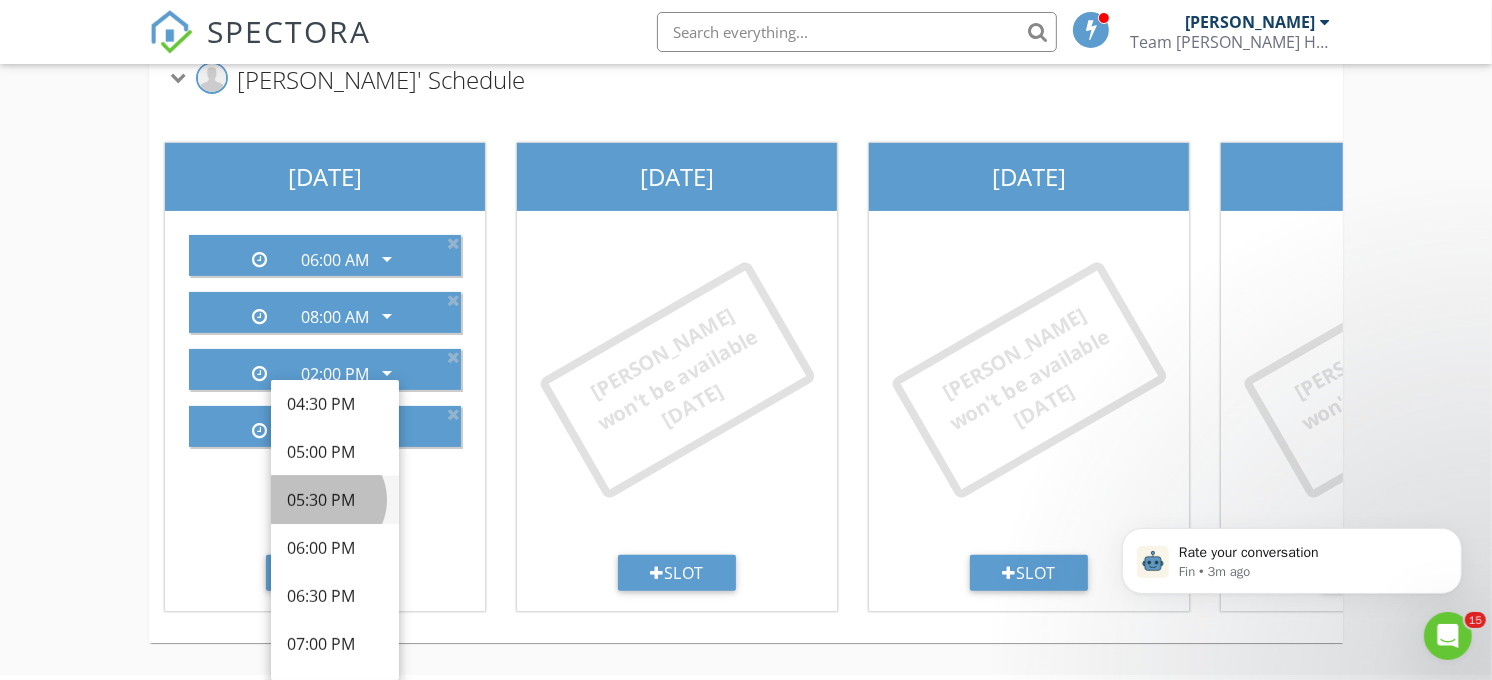 click on "05:30 PM" at bounding box center [335, 500] 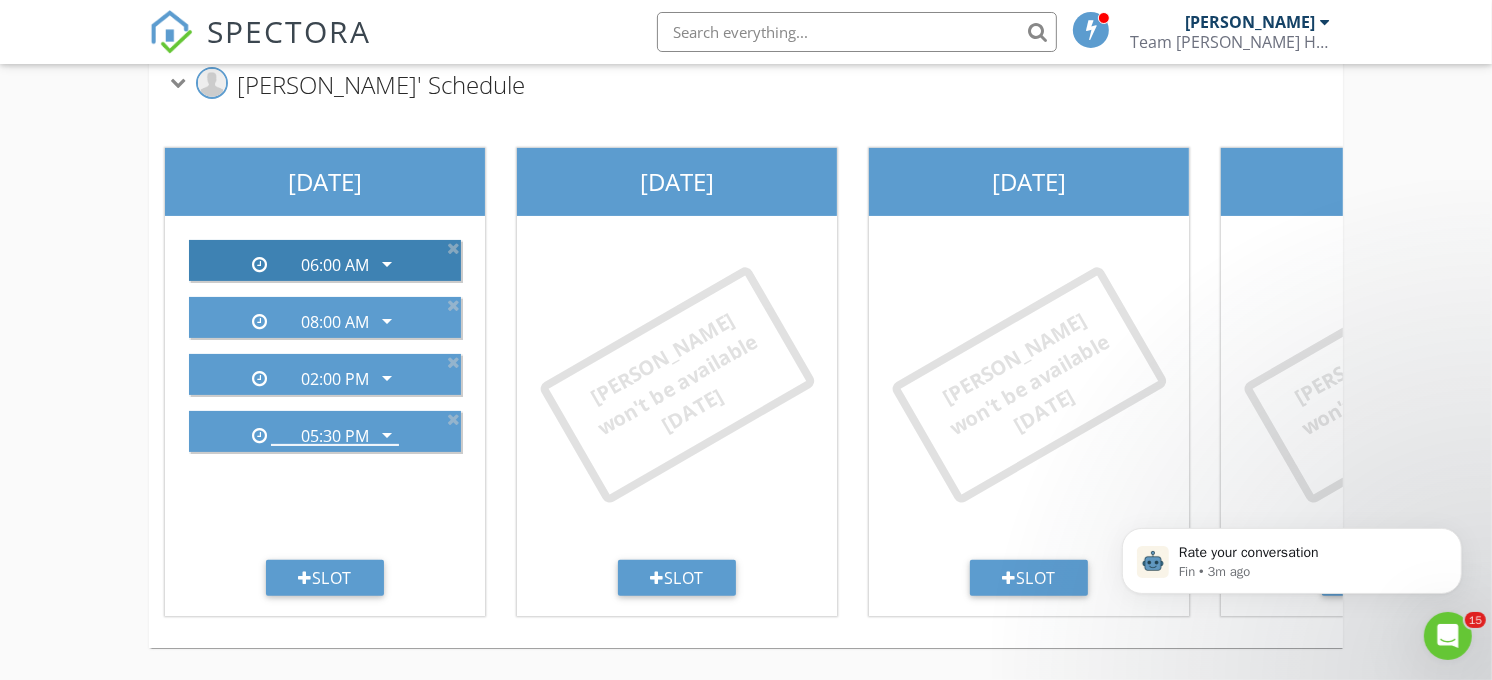 click on "arrow_drop_down" at bounding box center [387, 264] 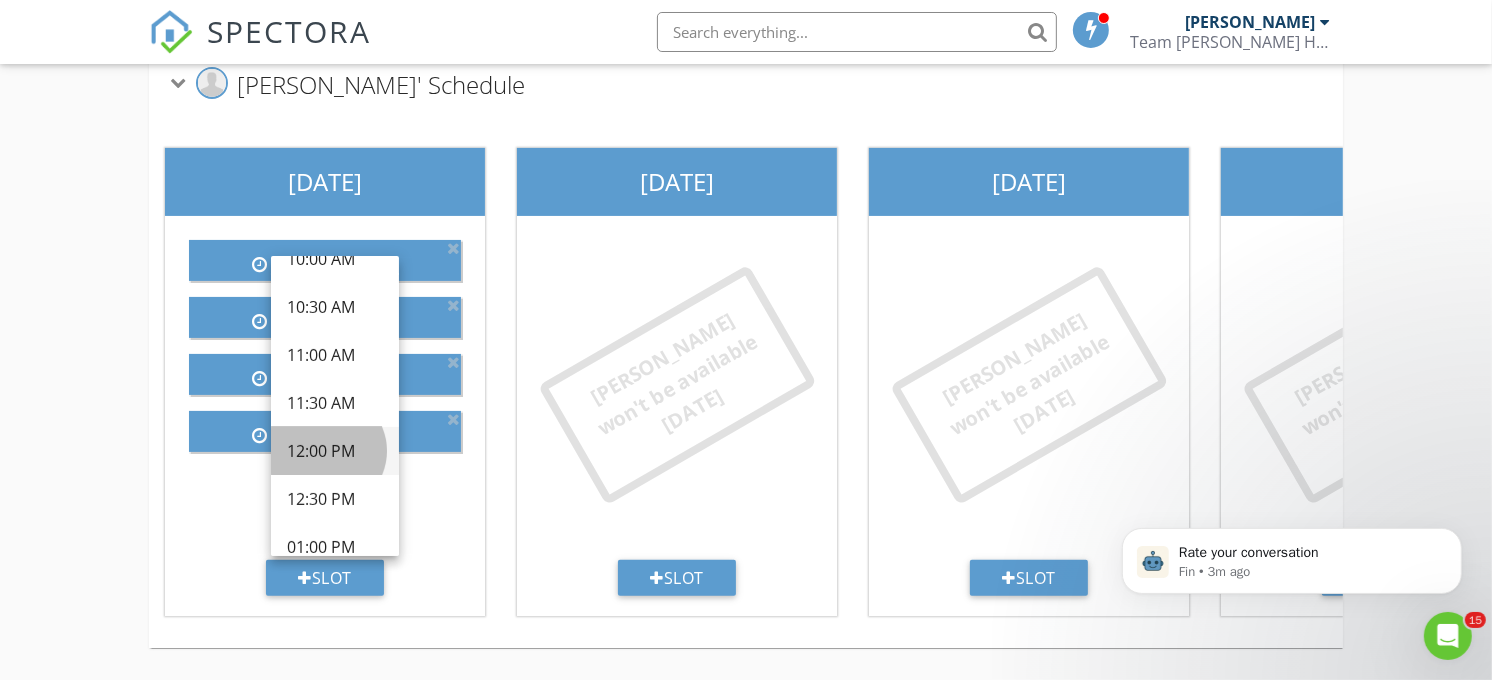 click on "12:00 PM" at bounding box center [335, 451] 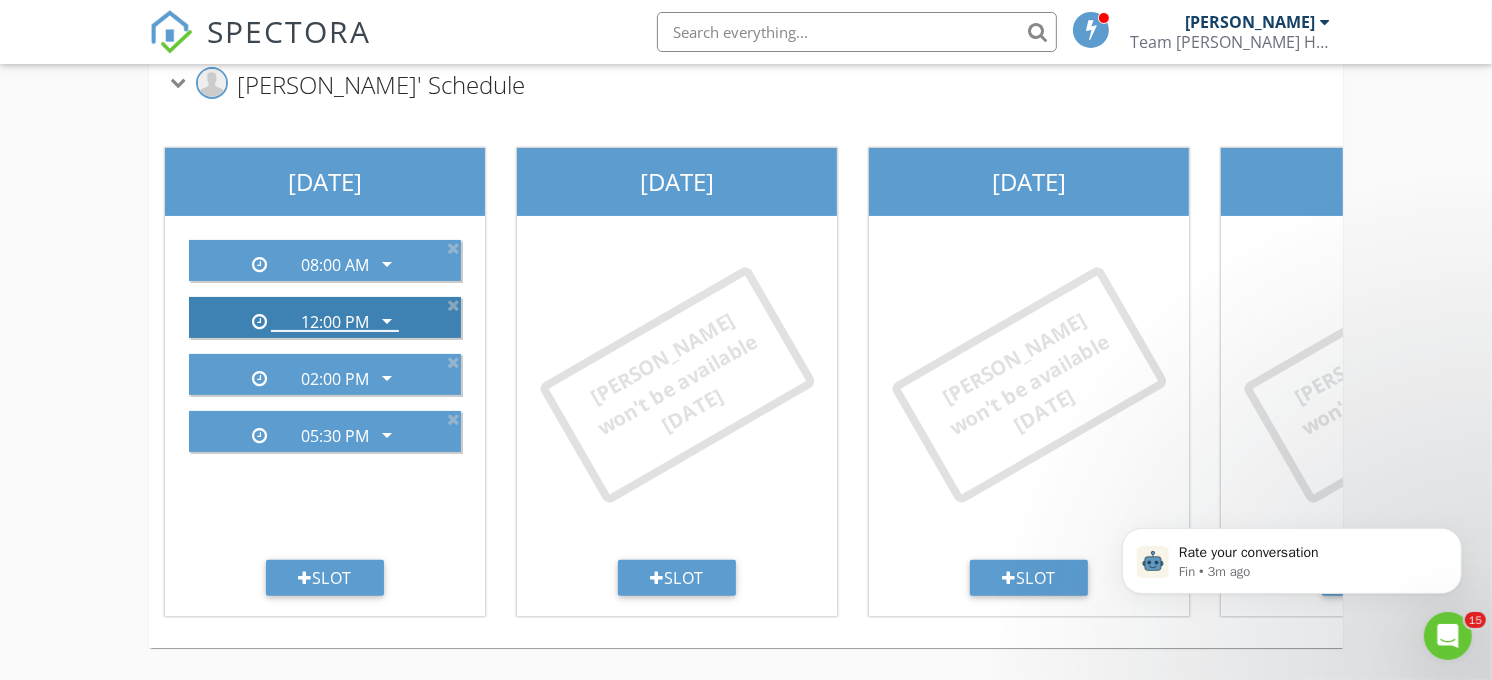 click on "arrow_drop_down" at bounding box center [387, 321] 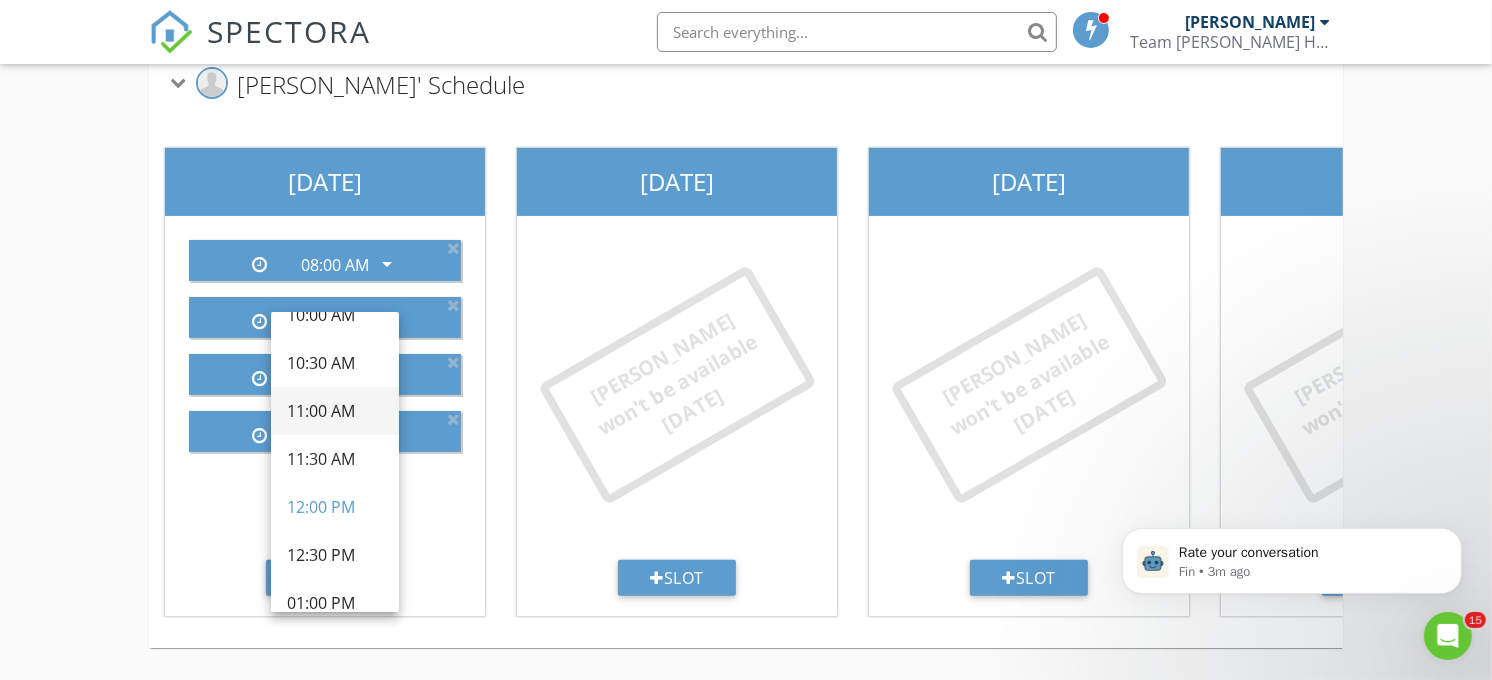 click on "11:00 AM" at bounding box center [335, 411] 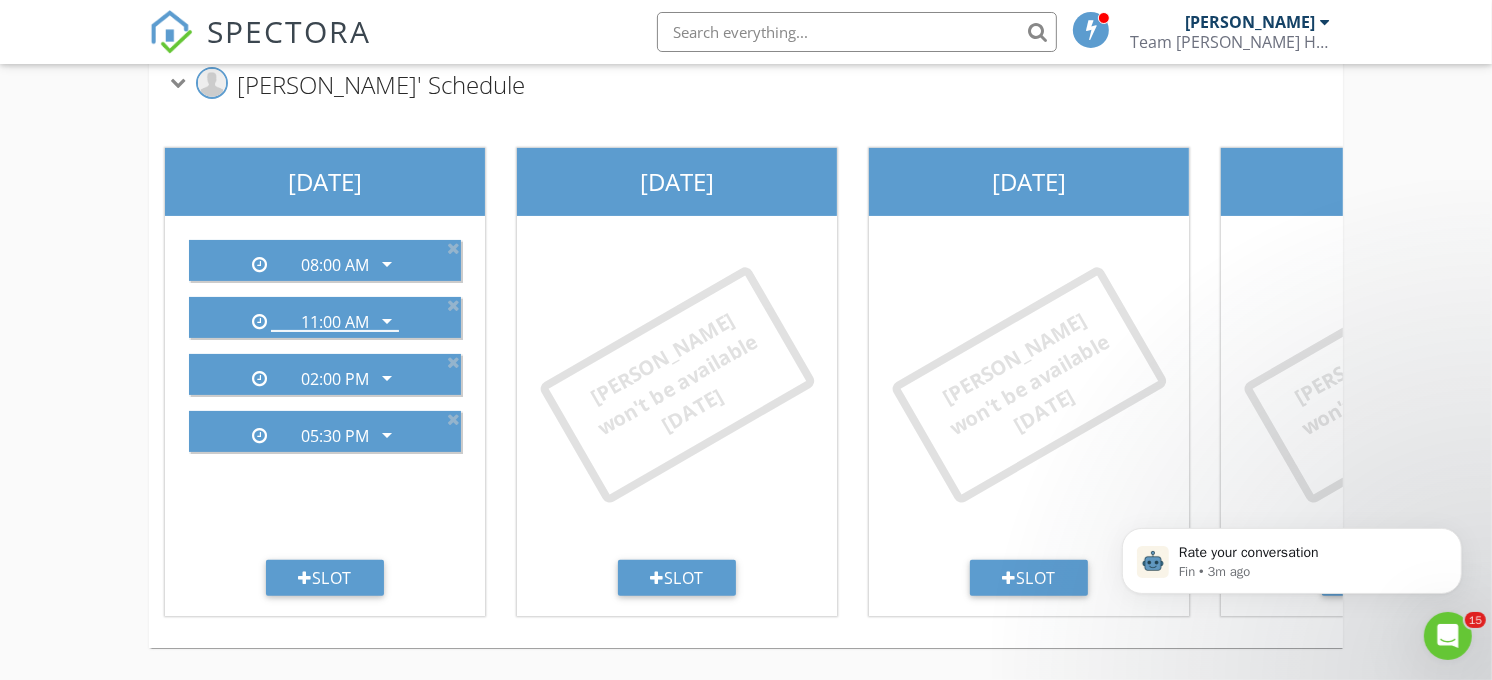 click on "08:00 AM arrow_drop_down       11:00 AM arrow_drop_down       02:00 PM arrow_drop_down       05:30 PM arrow_drop_down" at bounding box center [325, 392] 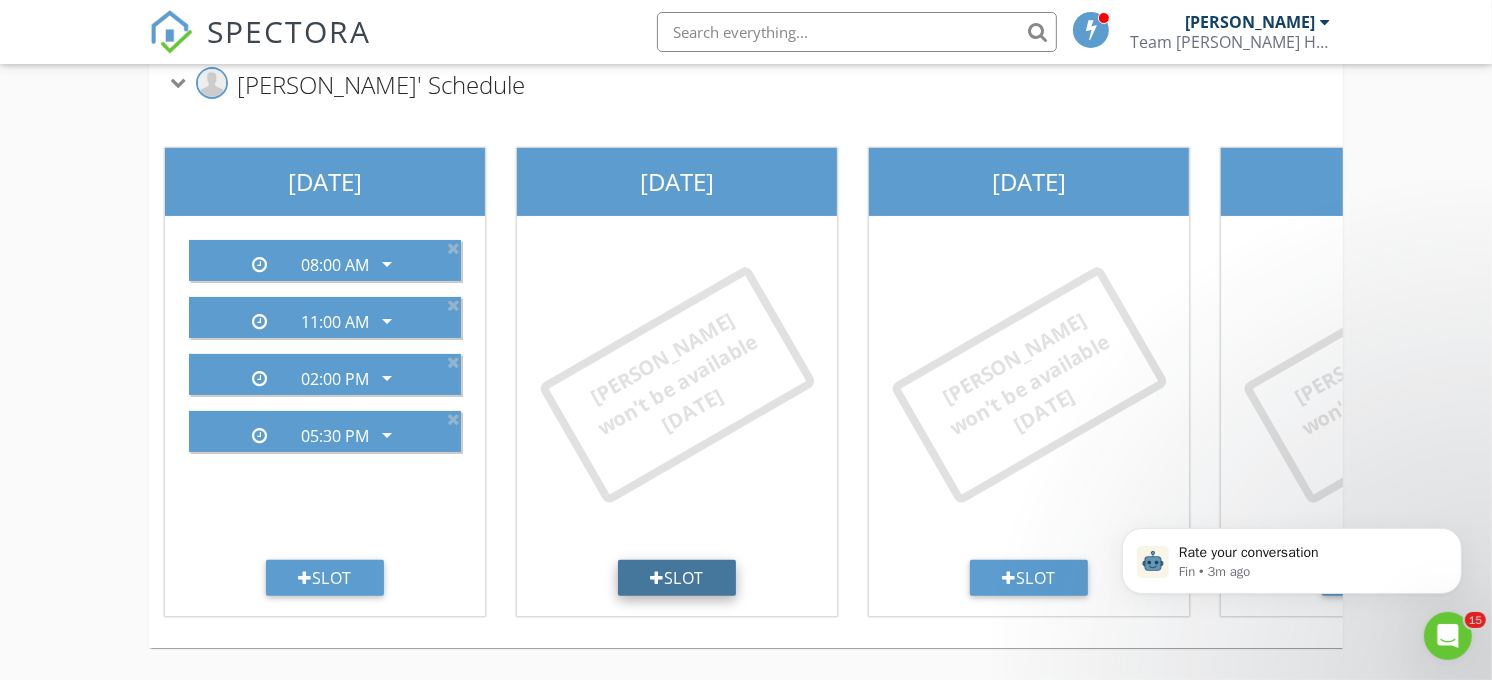 click on "Slot" at bounding box center [677, 578] 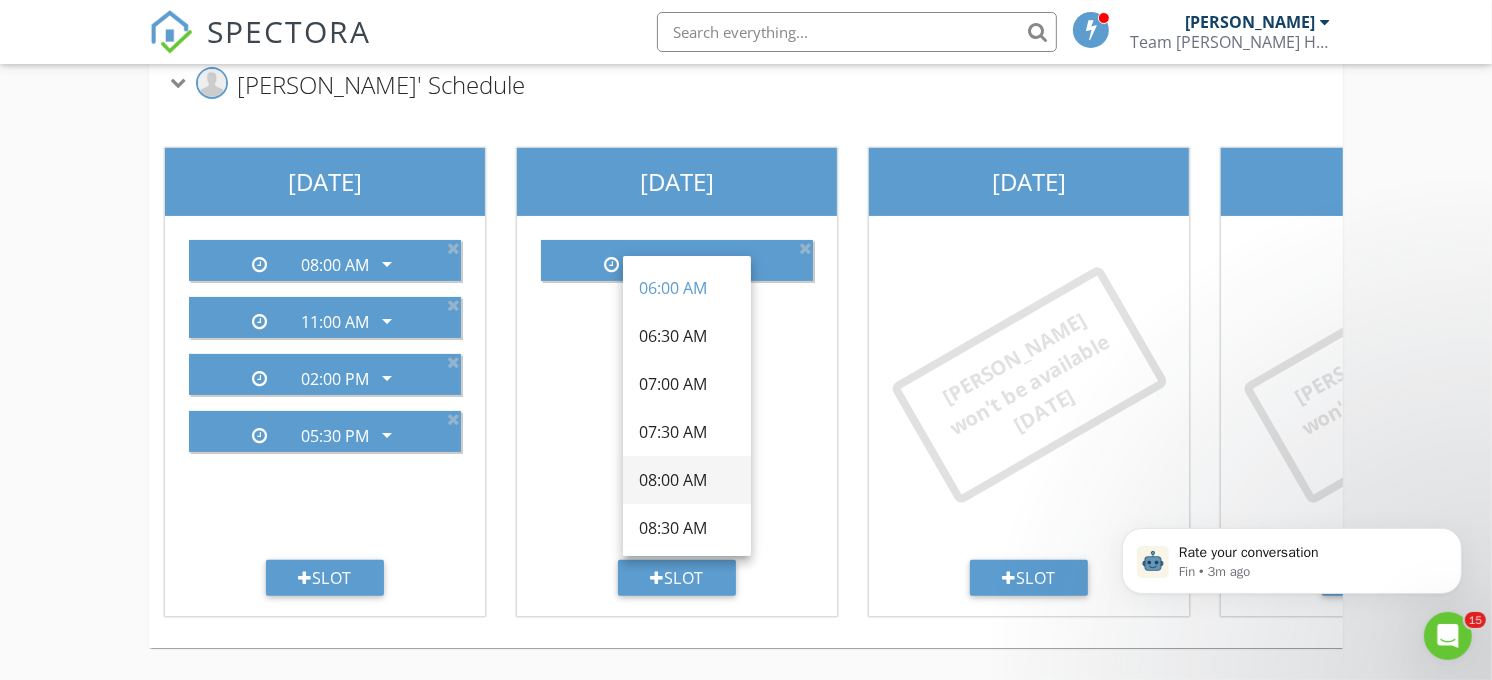 click on "08:00 AM" at bounding box center (687, 480) 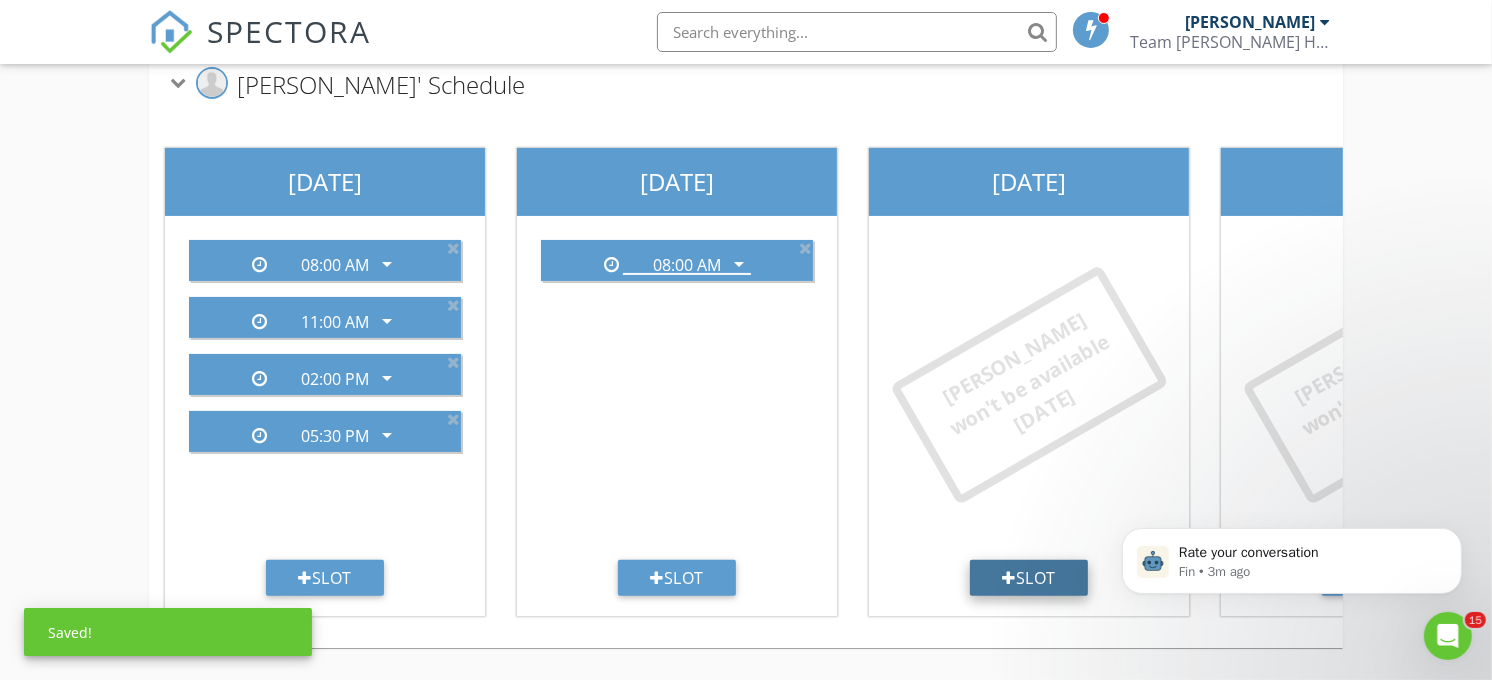 click on "Slot" at bounding box center (1029, 578) 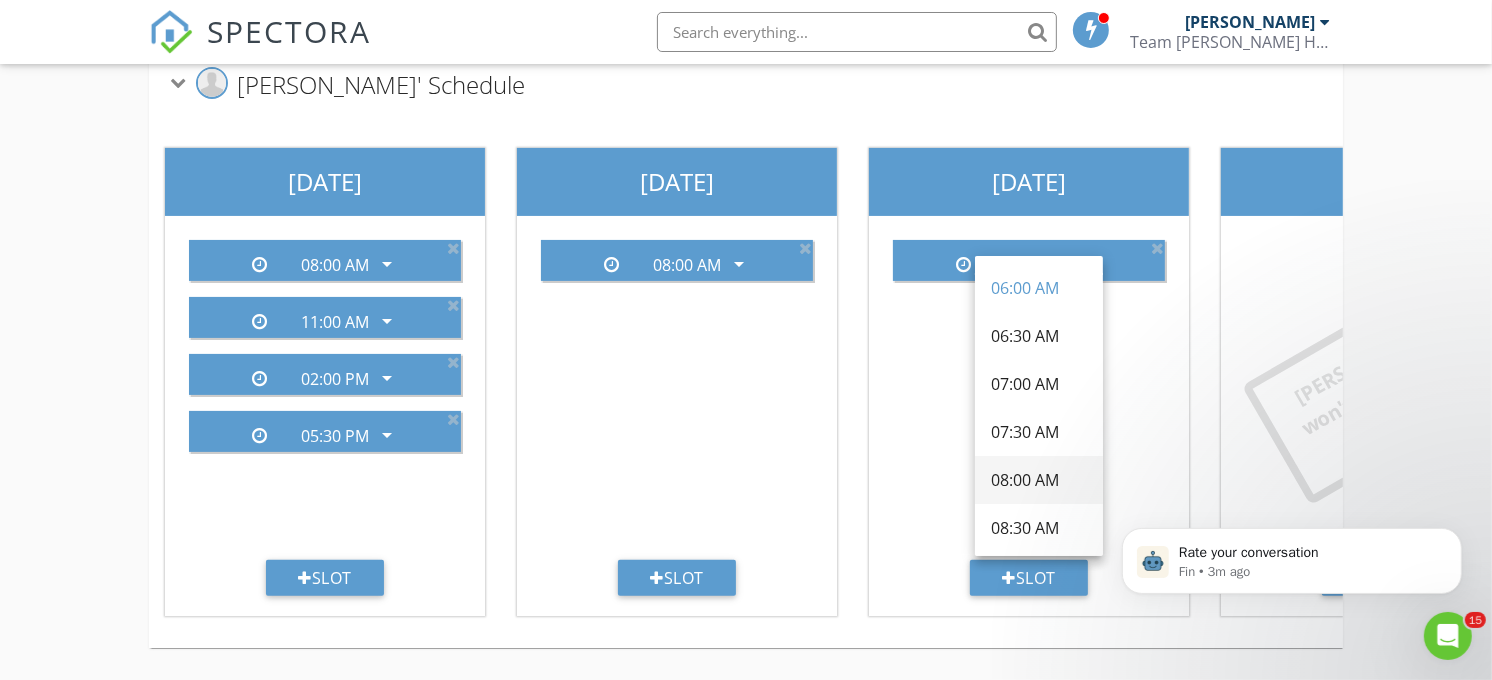 click on "08:00 AM" at bounding box center [1039, 480] 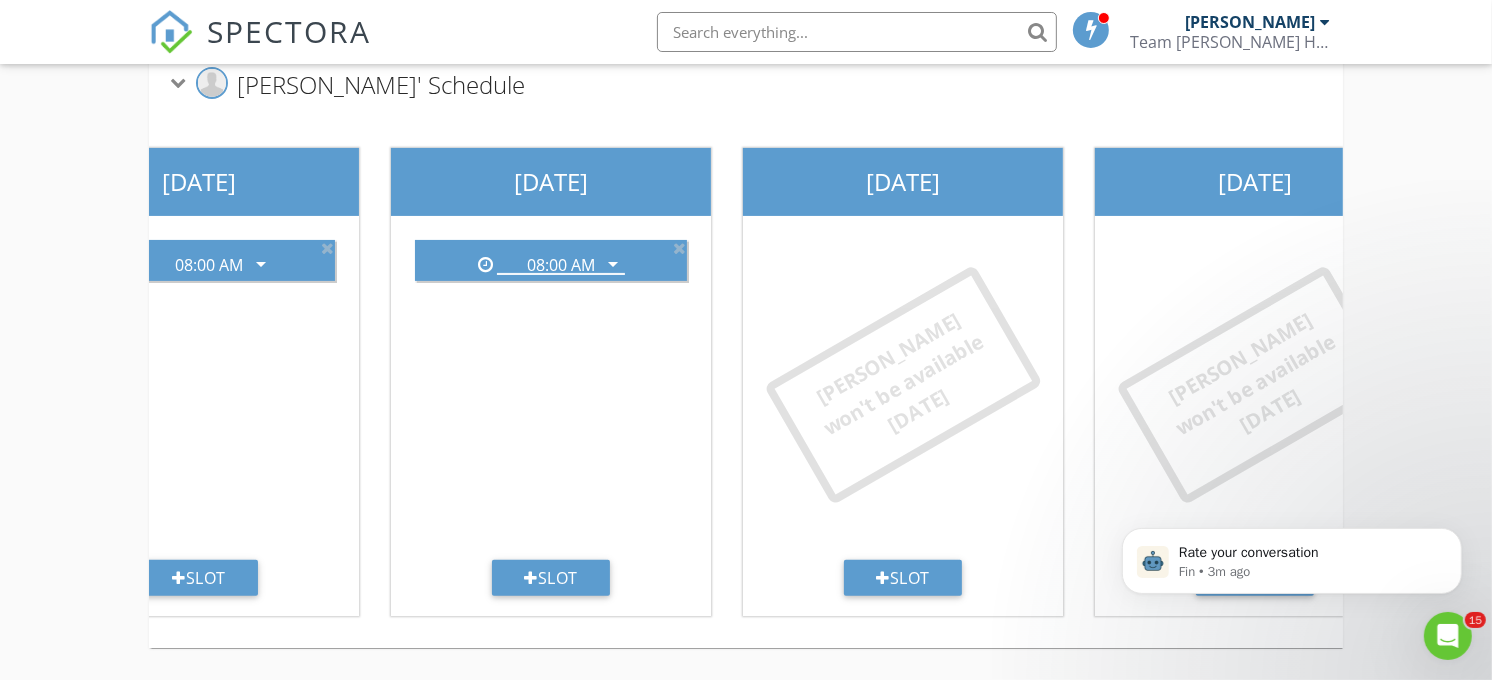 scroll, scrollTop: 0, scrollLeft: 547, axis: horizontal 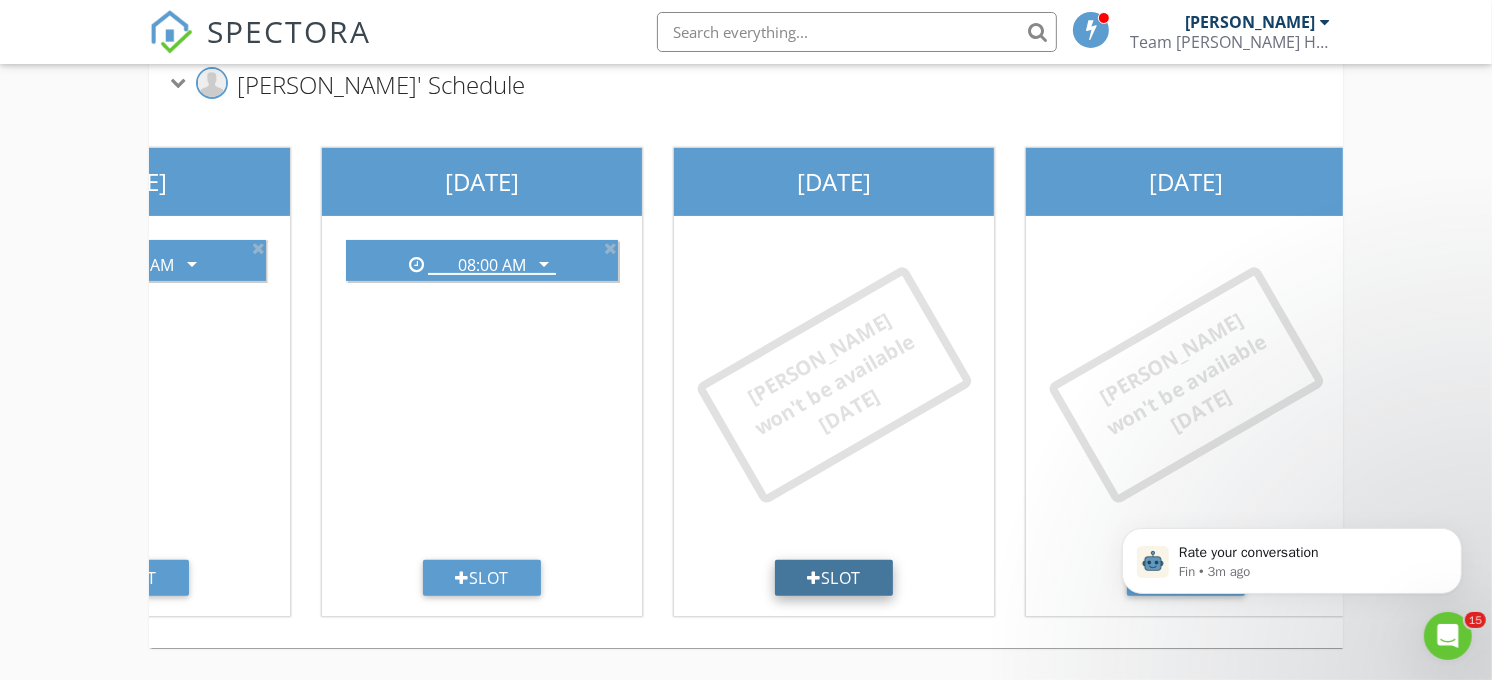 click on "Slot" at bounding box center [834, 578] 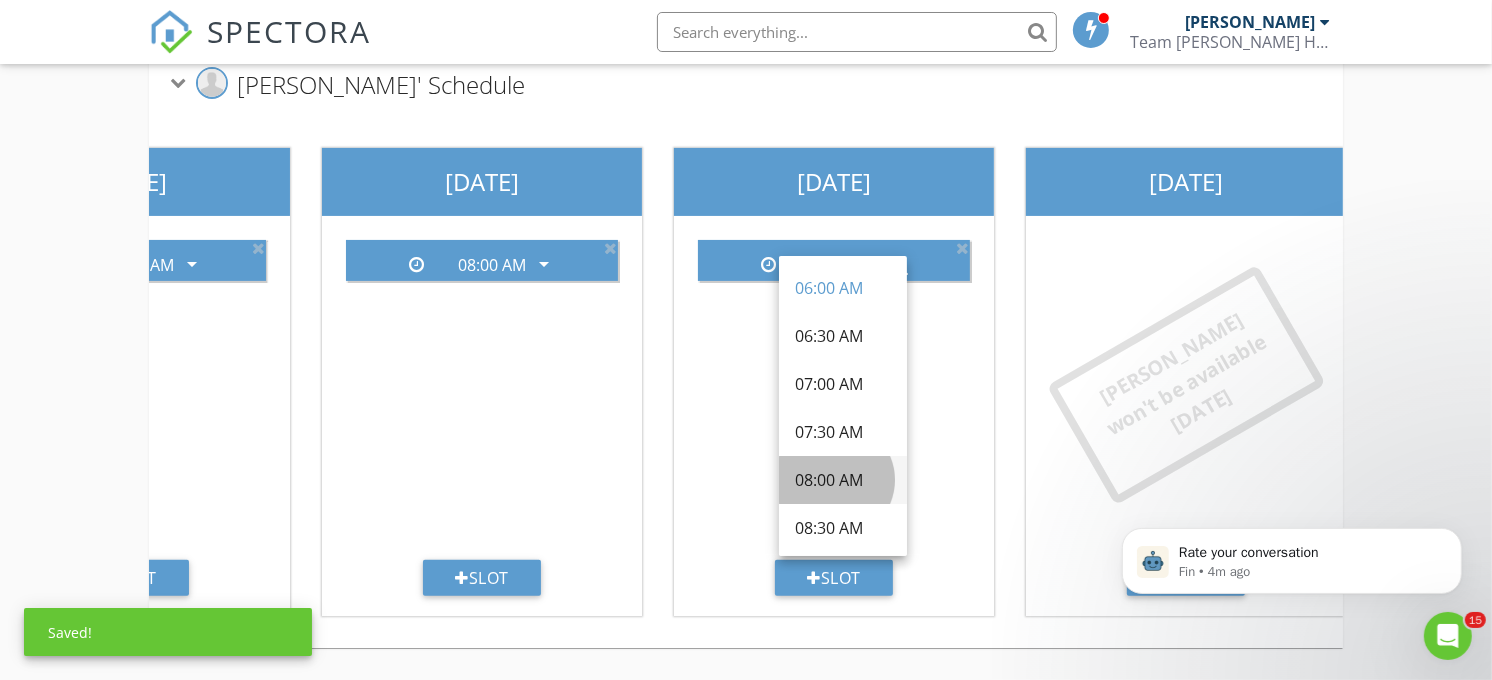 click on "08:00 AM" at bounding box center (843, 480) 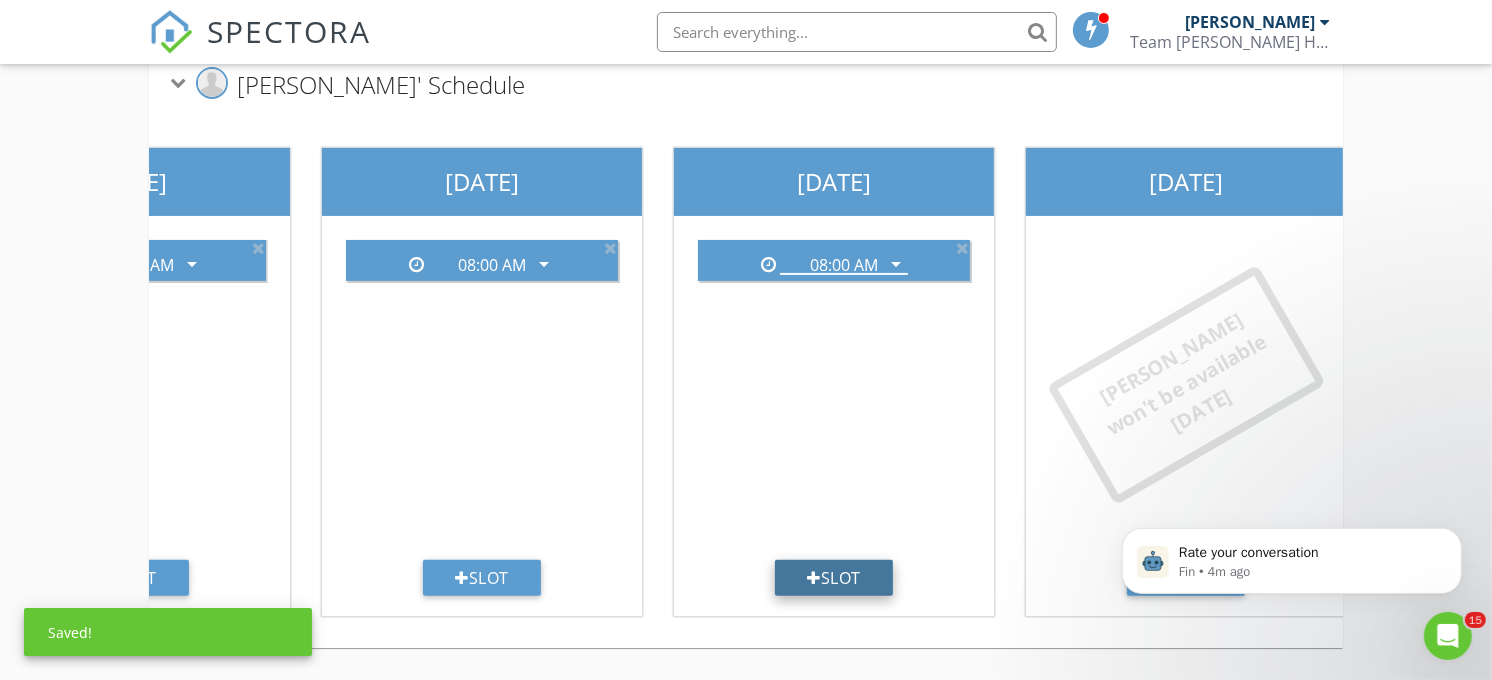 click on "Slot" at bounding box center [834, 578] 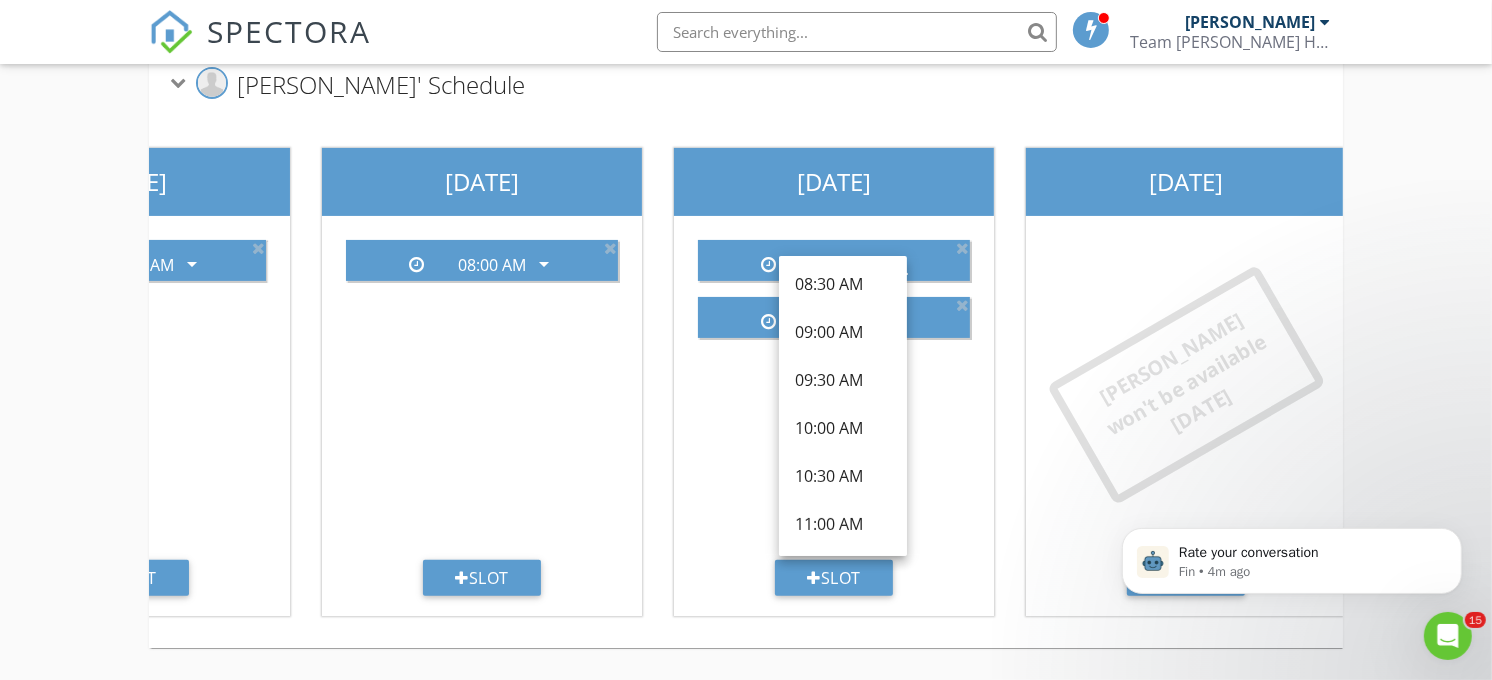scroll, scrollTop: 204, scrollLeft: 0, axis: vertical 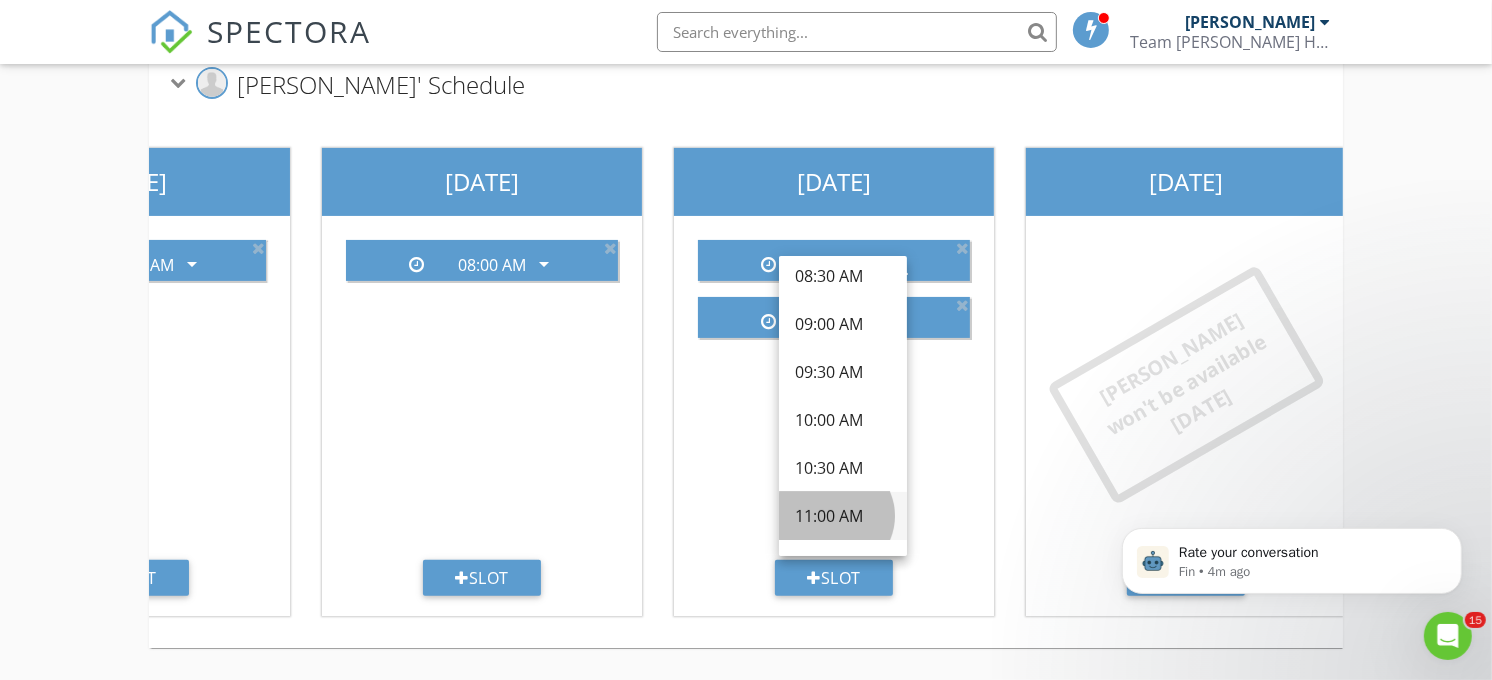 click on "11:00 AM" at bounding box center [843, 516] 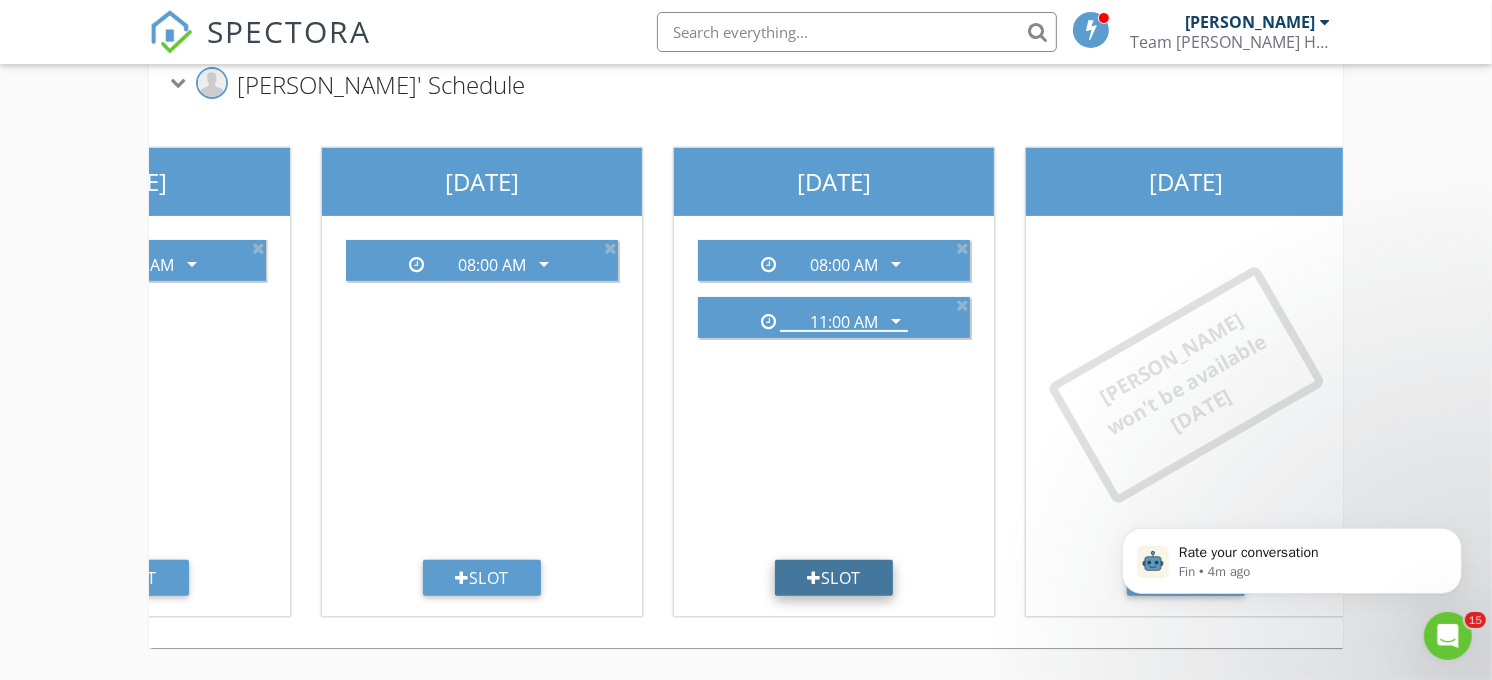 click on "Slot" at bounding box center (834, 578) 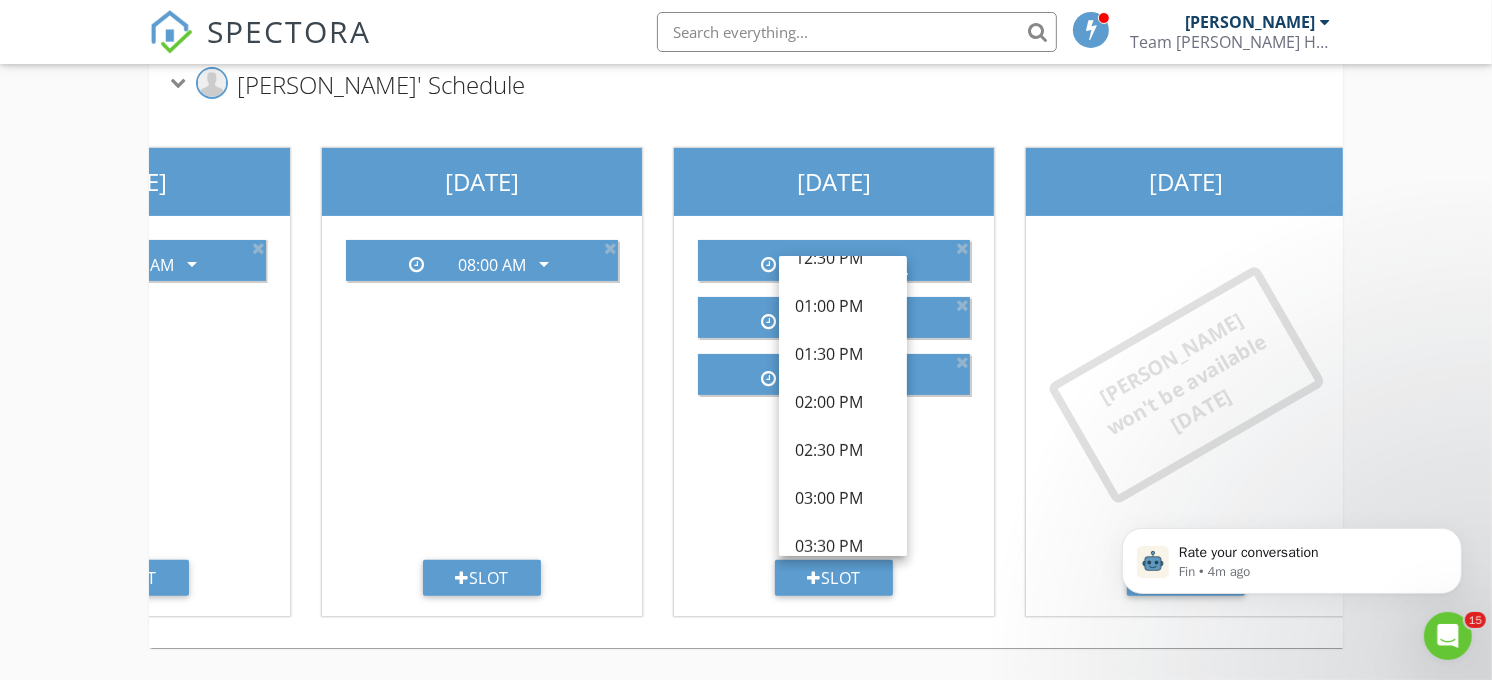 scroll, scrollTop: 566, scrollLeft: 0, axis: vertical 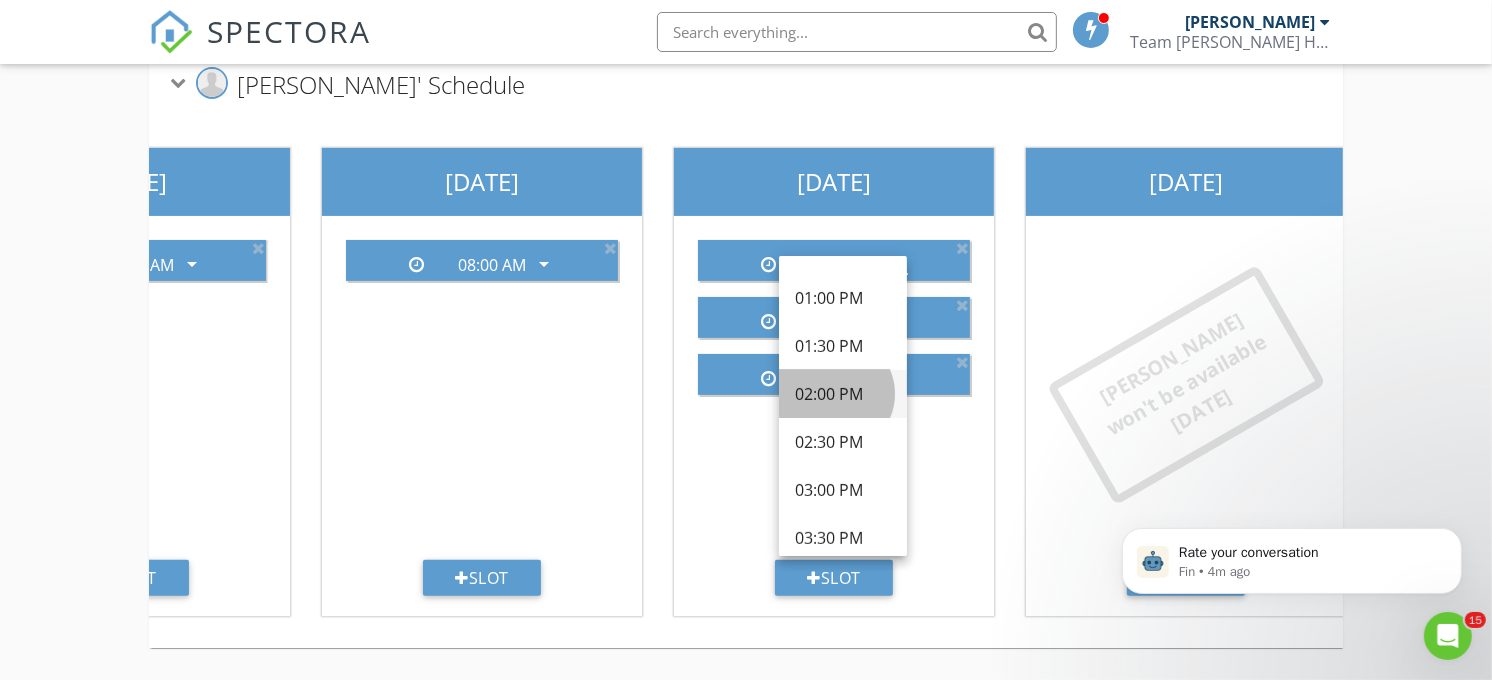 click on "02:00 PM" at bounding box center (843, 394) 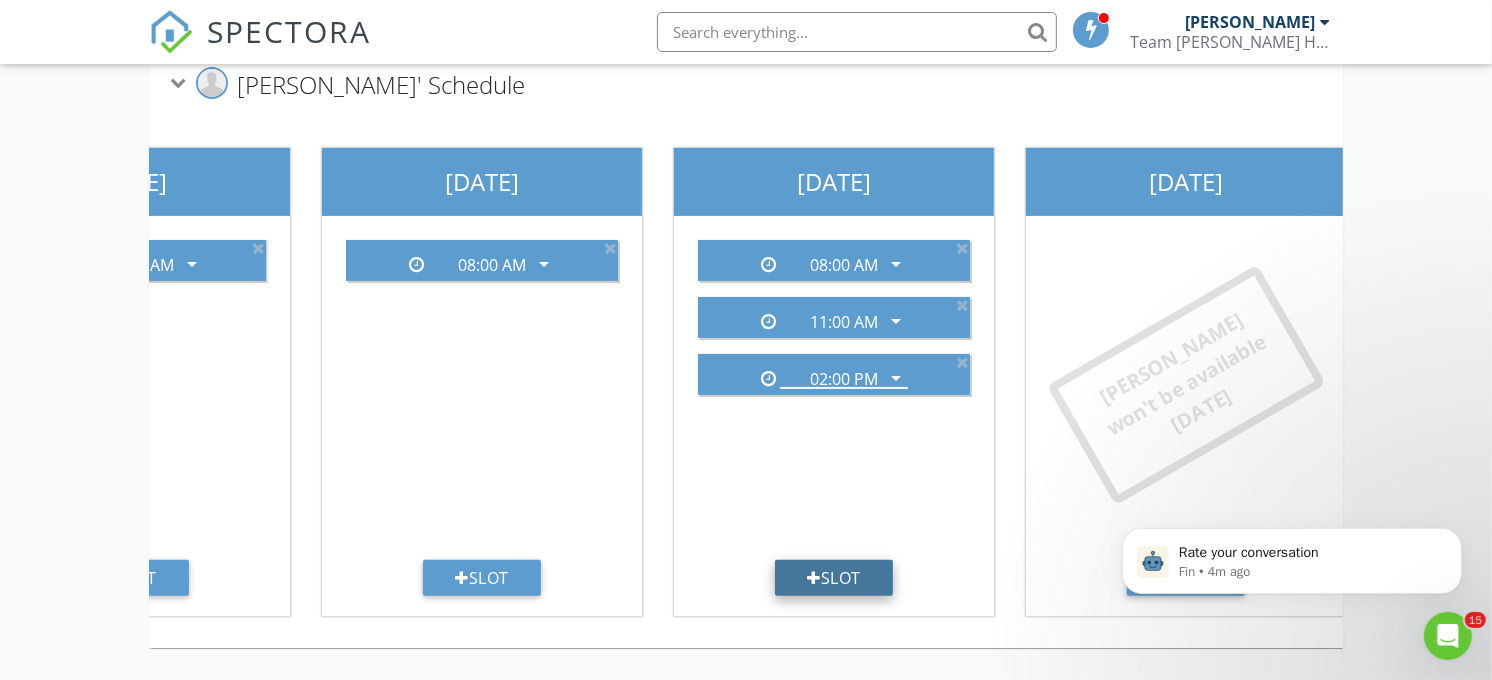 click on "Slot" at bounding box center [834, 578] 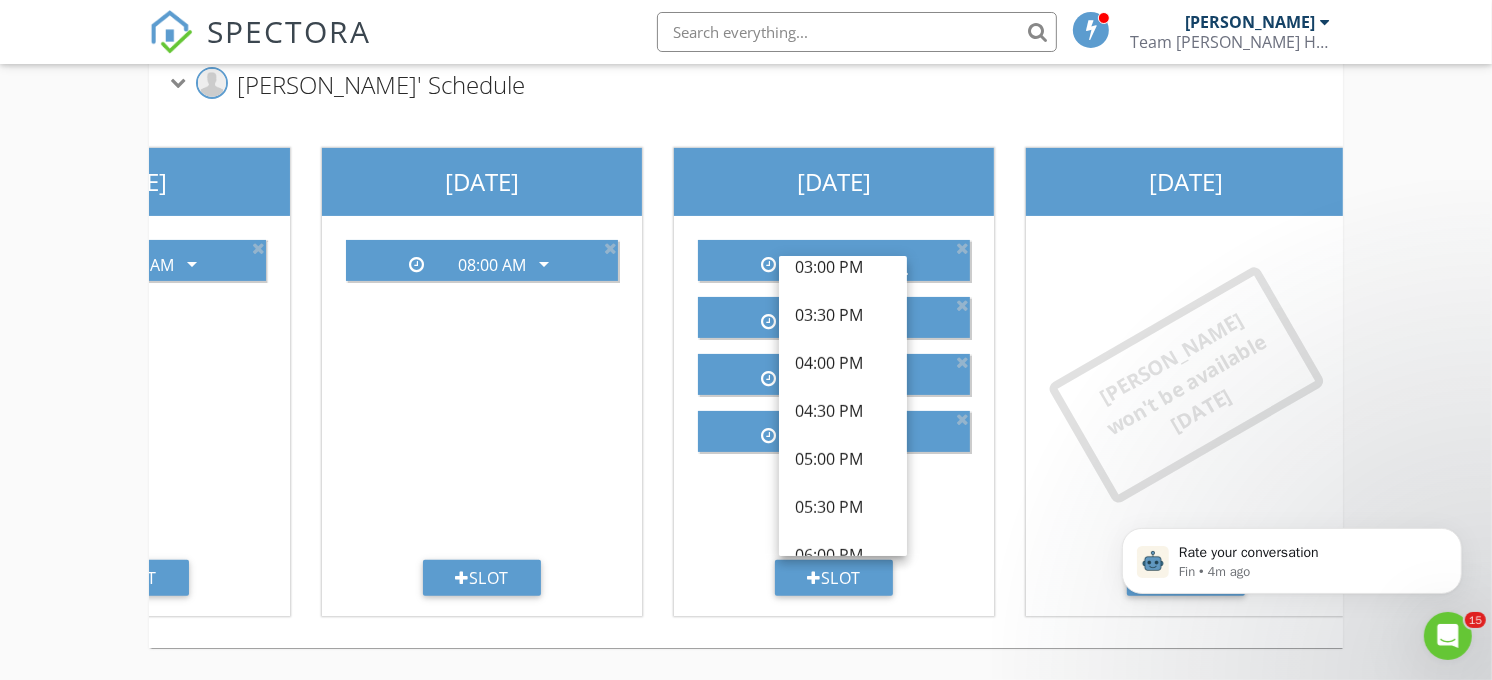 scroll, scrollTop: 755, scrollLeft: 0, axis: vertical 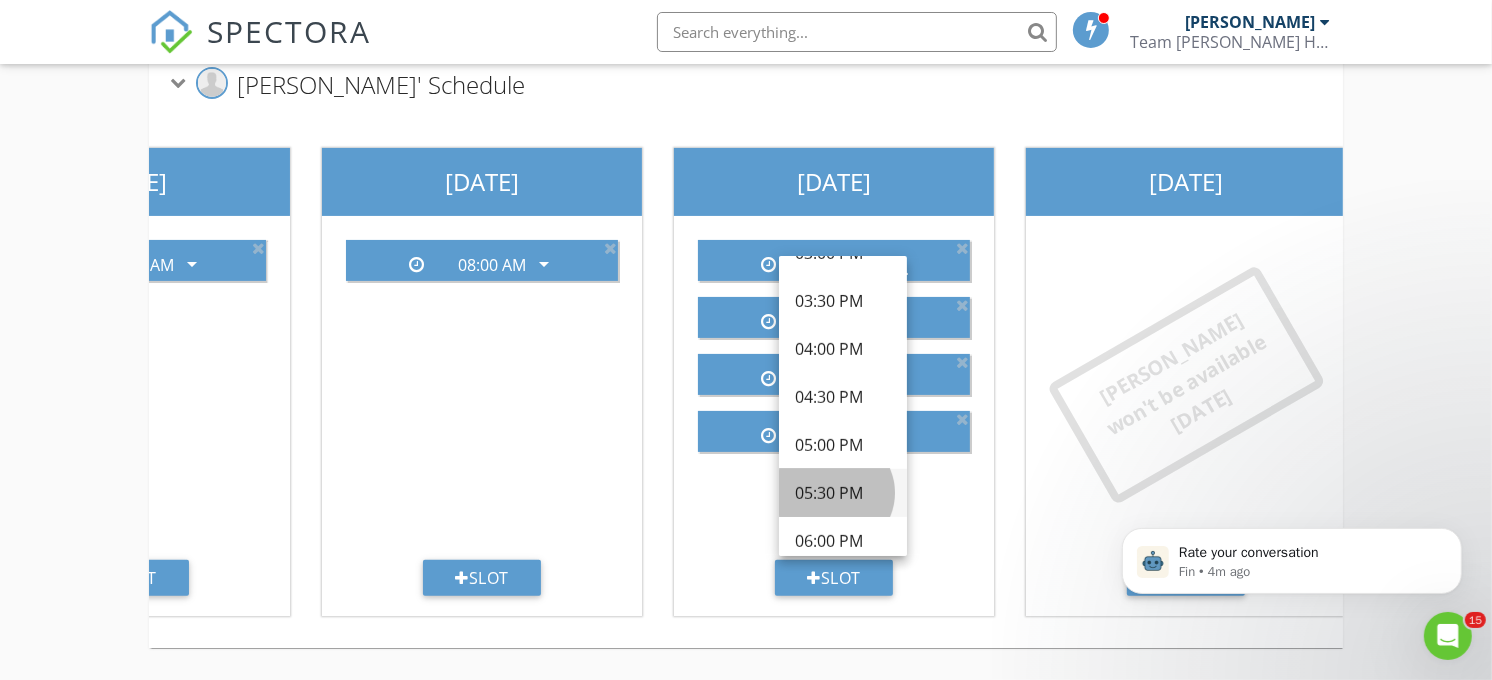 click on "05:30 PM" at bounding box center (843, 493) 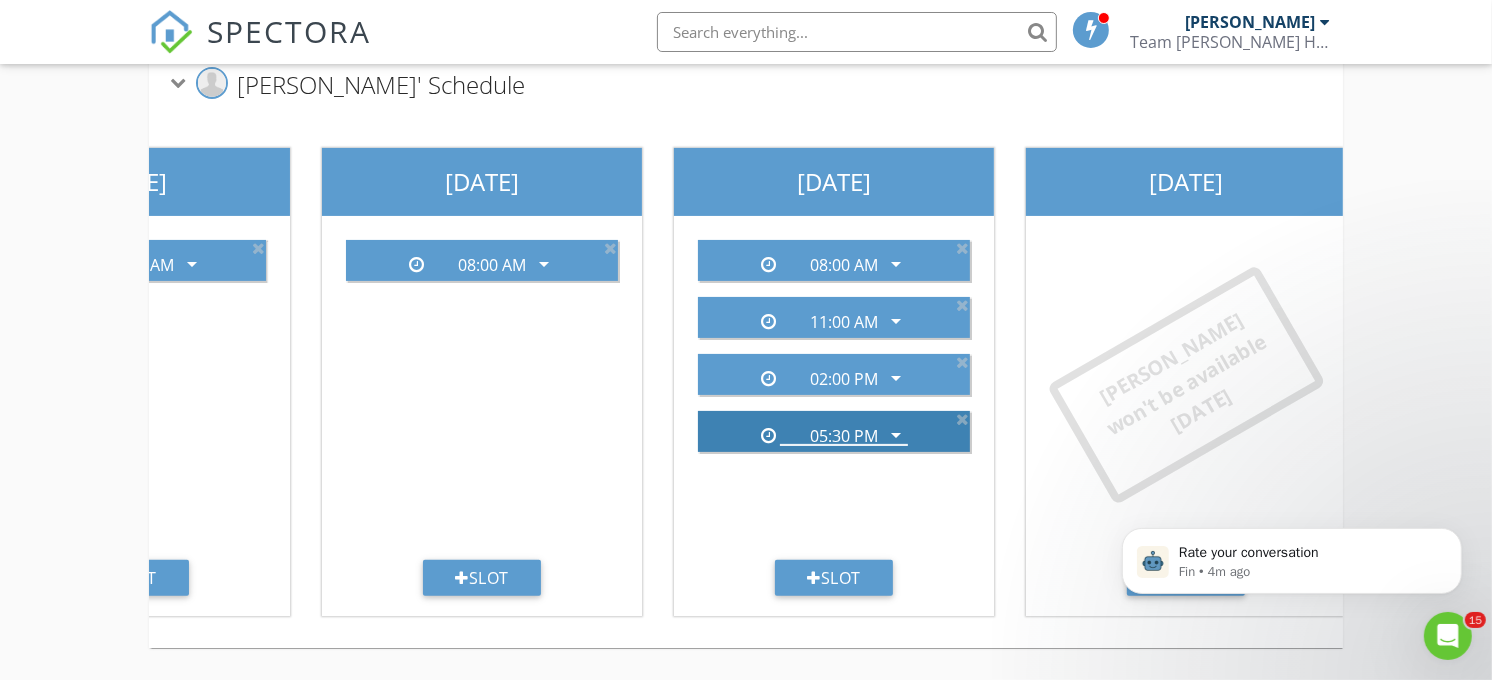 click on "arrow_drop_down" at bounding box center [896, 435] 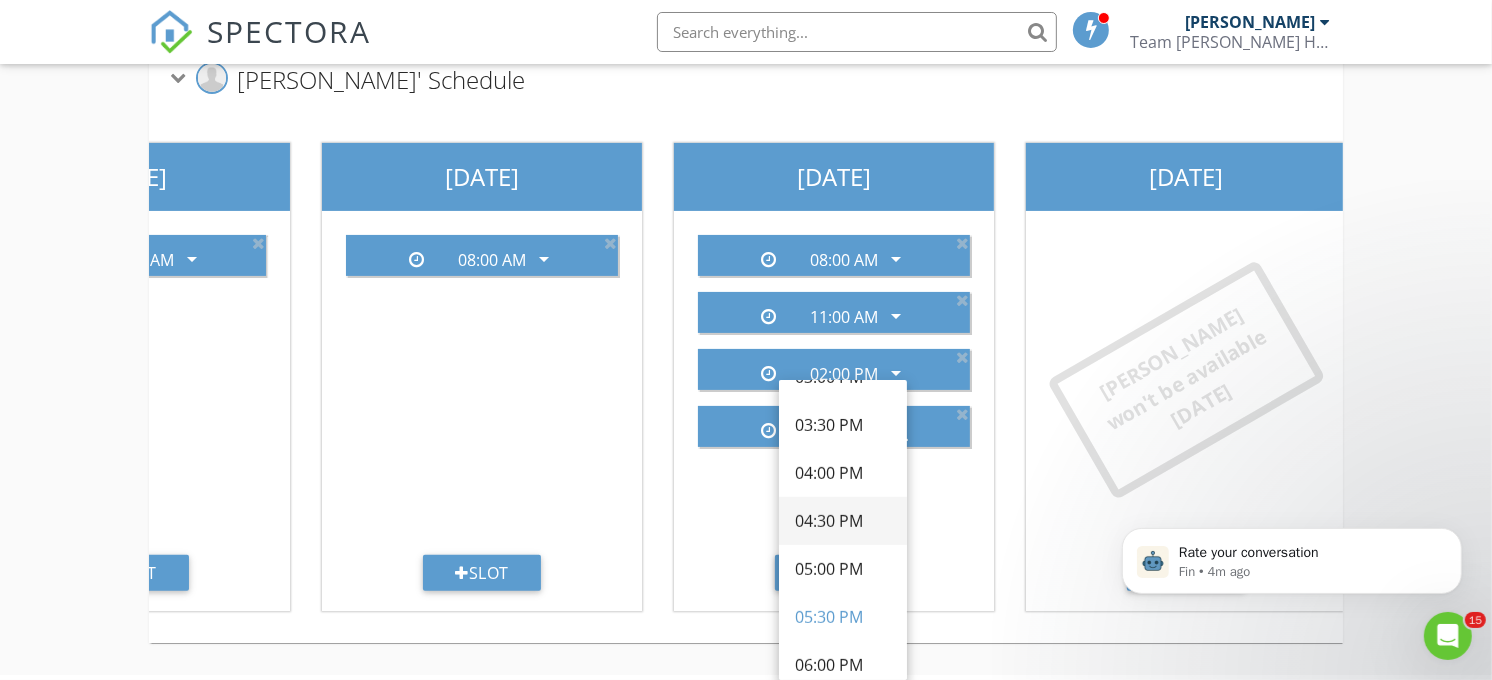 click on "04:30 PM" at bounding box center [843, 521] 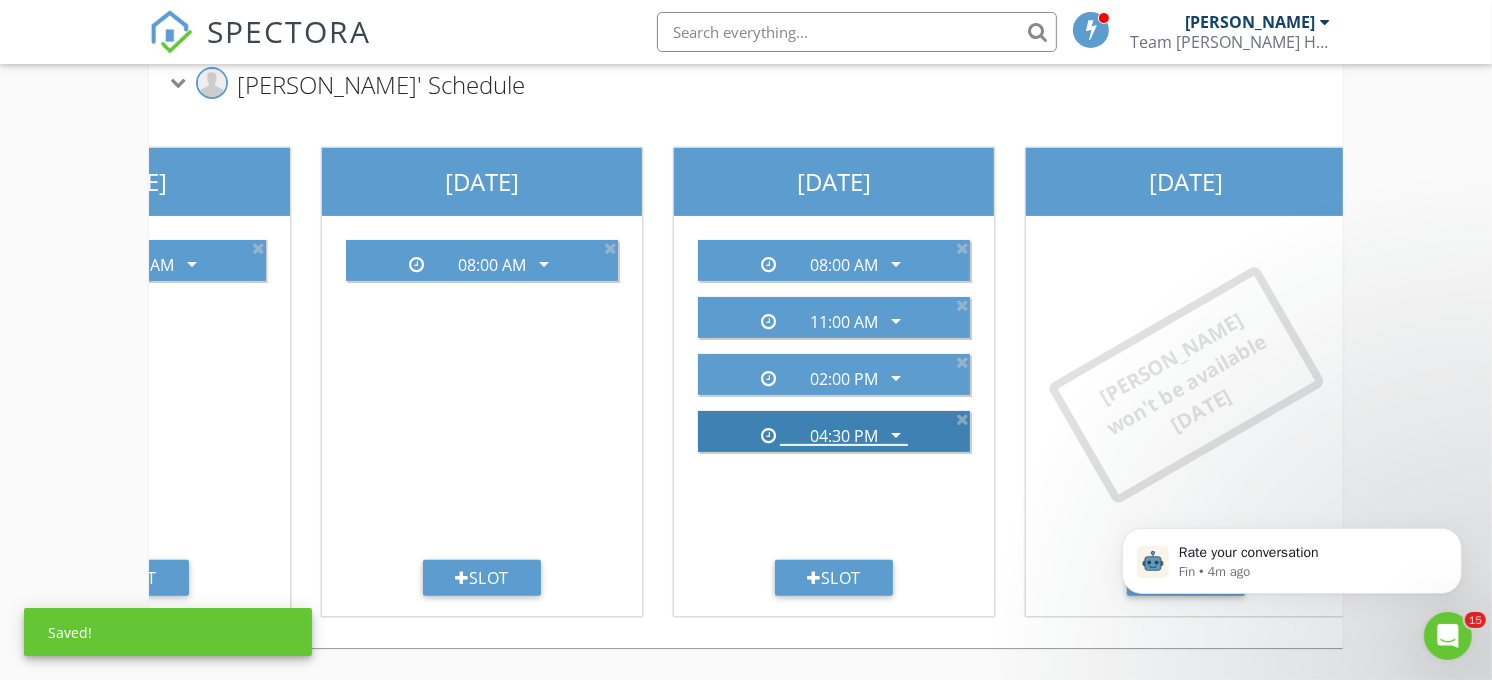 click on "04:30 PM arrow_drop_down" at bounding box center [844, 436] 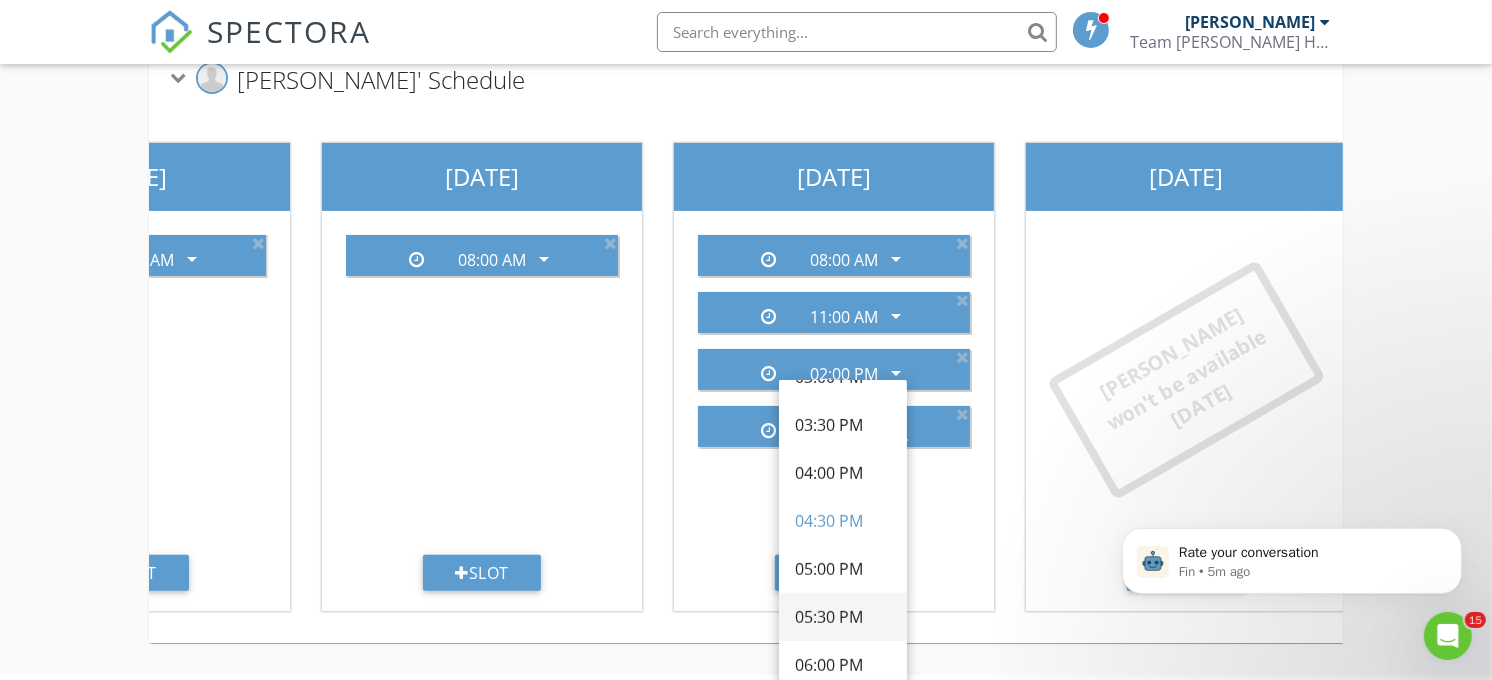 click on "05:30 PM" at bounding box center (843, 617) 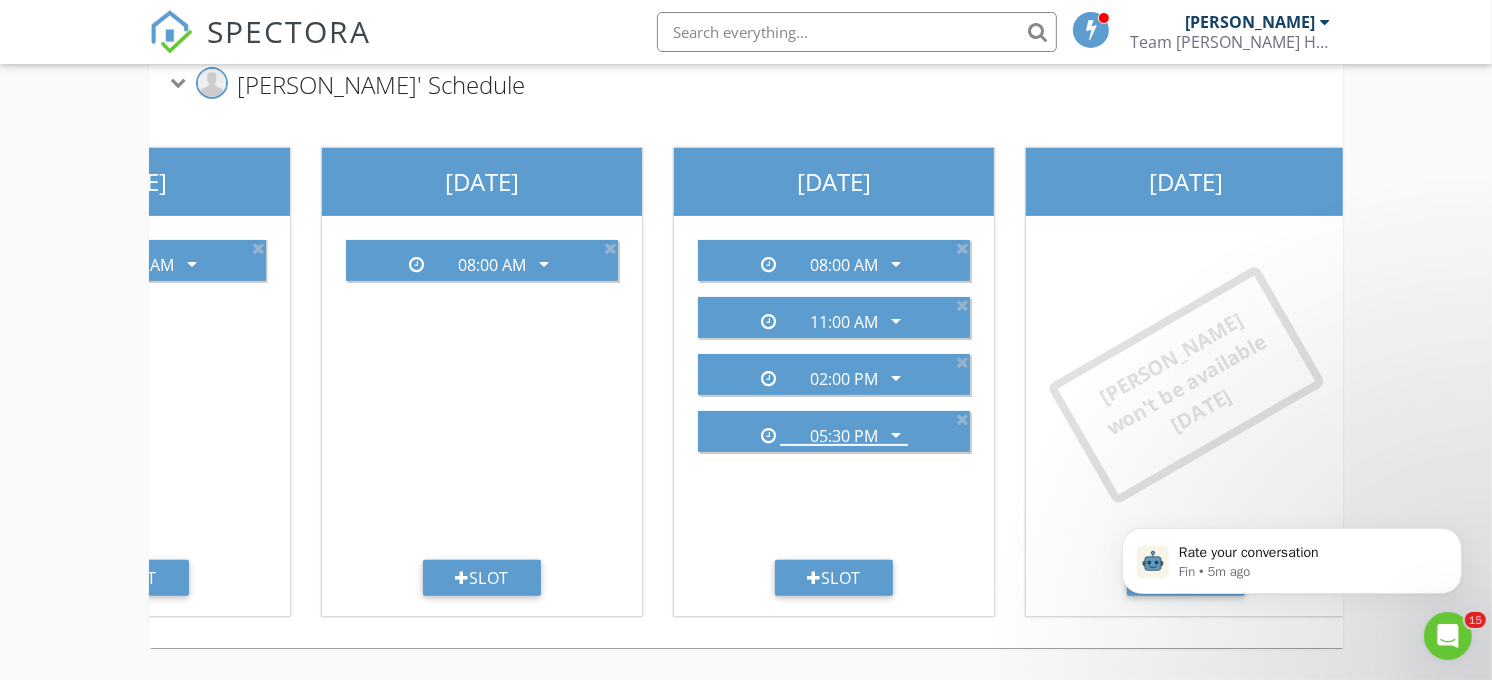 click on "Add your inspection start times for each inspector. These will
be the only available times on your online scheduler. The most
common setup is two per day, like 9AM and 1PM.
Open
Schedule
Time
Slots
[PERSON_NAME]' Schedule
[DATE]
08:00 AM arrow_drop_down       11:00 AM arrow_drop_down       02:00 PM arrow_drop_down       05:30 PM arrow_drop_down
Slot
[DATE]
08:00 AM arrow_drop_down
Slot
[DATE]
08:00 AM arrow_drop_down
Slot
[DATE]
08:00 AM arrow_drop_down       11:00 AM arrow_drop_down       02:00 PM arrow_drop_down       05:30 PM arrow_drop_down
Slot
[DATE]
[PERSON_NAME] won't be available [DATE]
Slot" at bounding box center [746, 273] 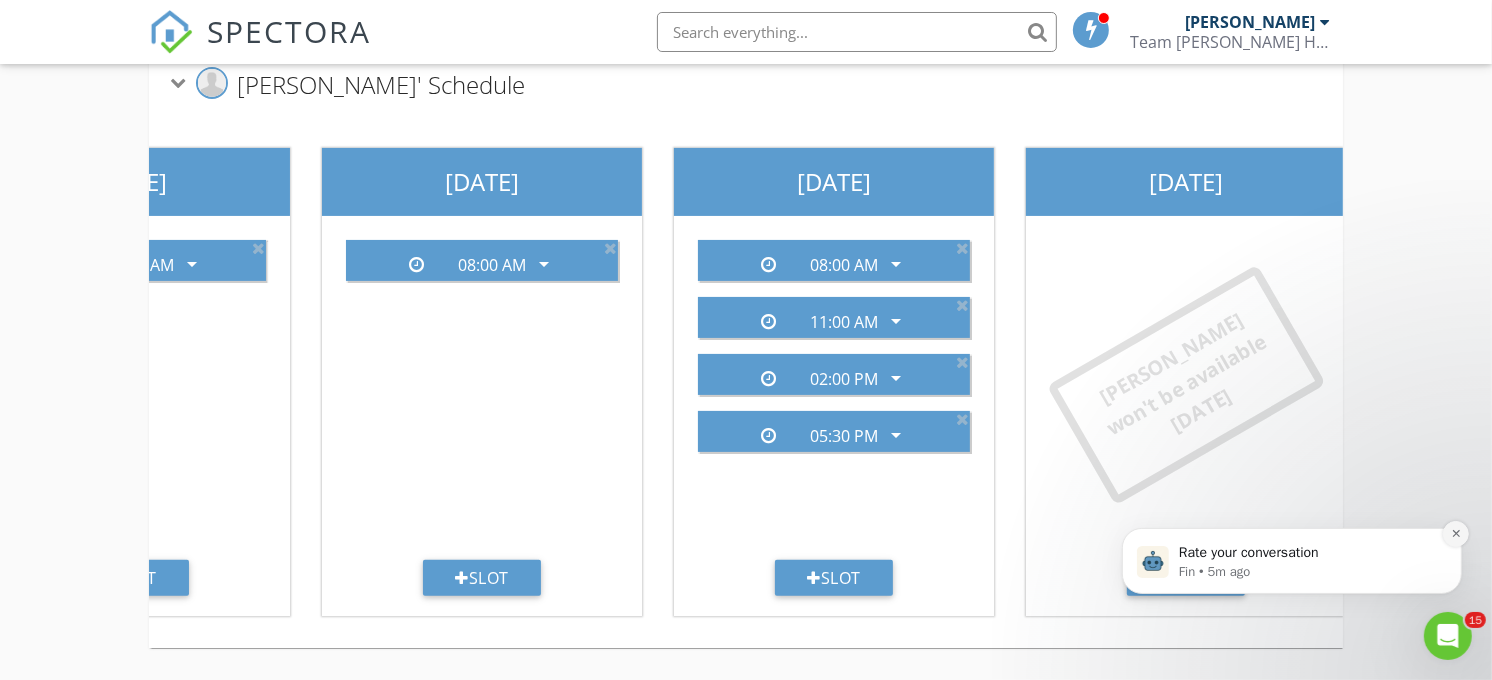 click 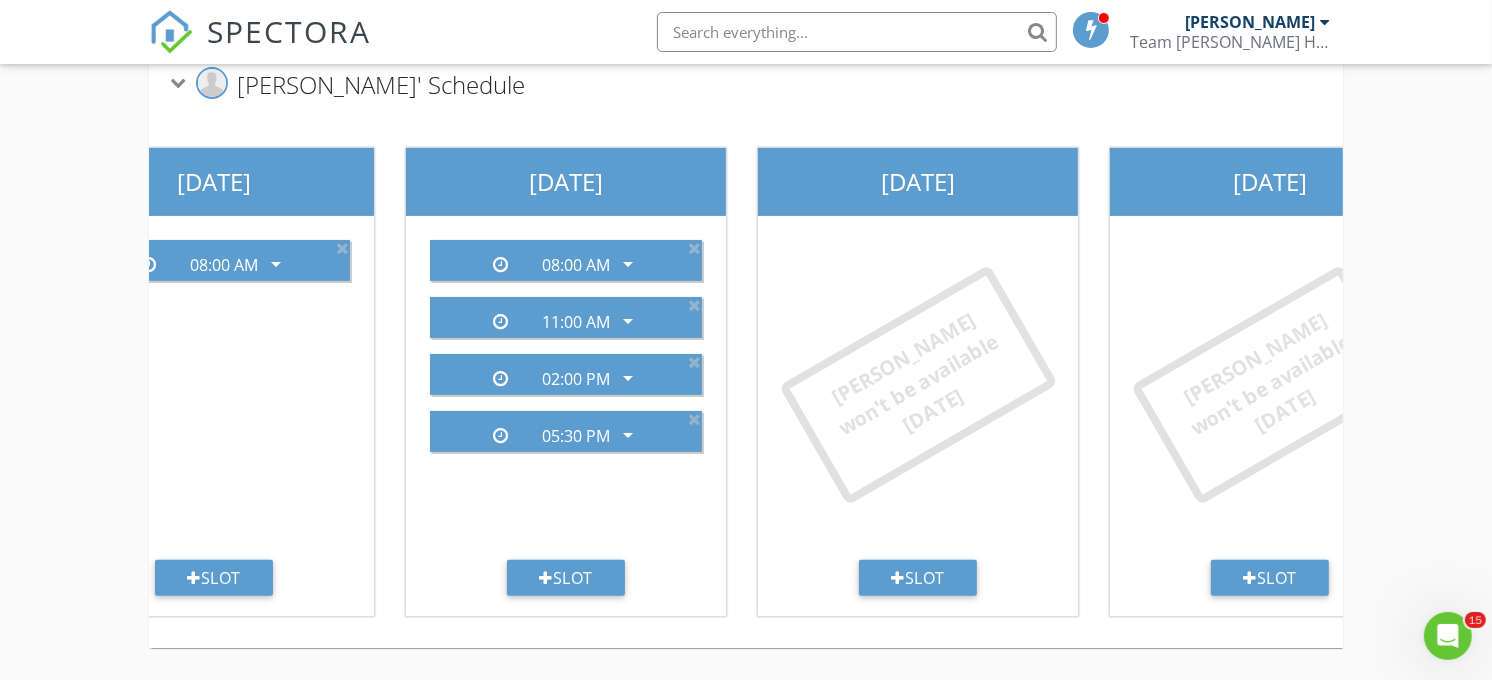 scroll, scrollTop: 0, scrollLeft: 836, axis: horizontal 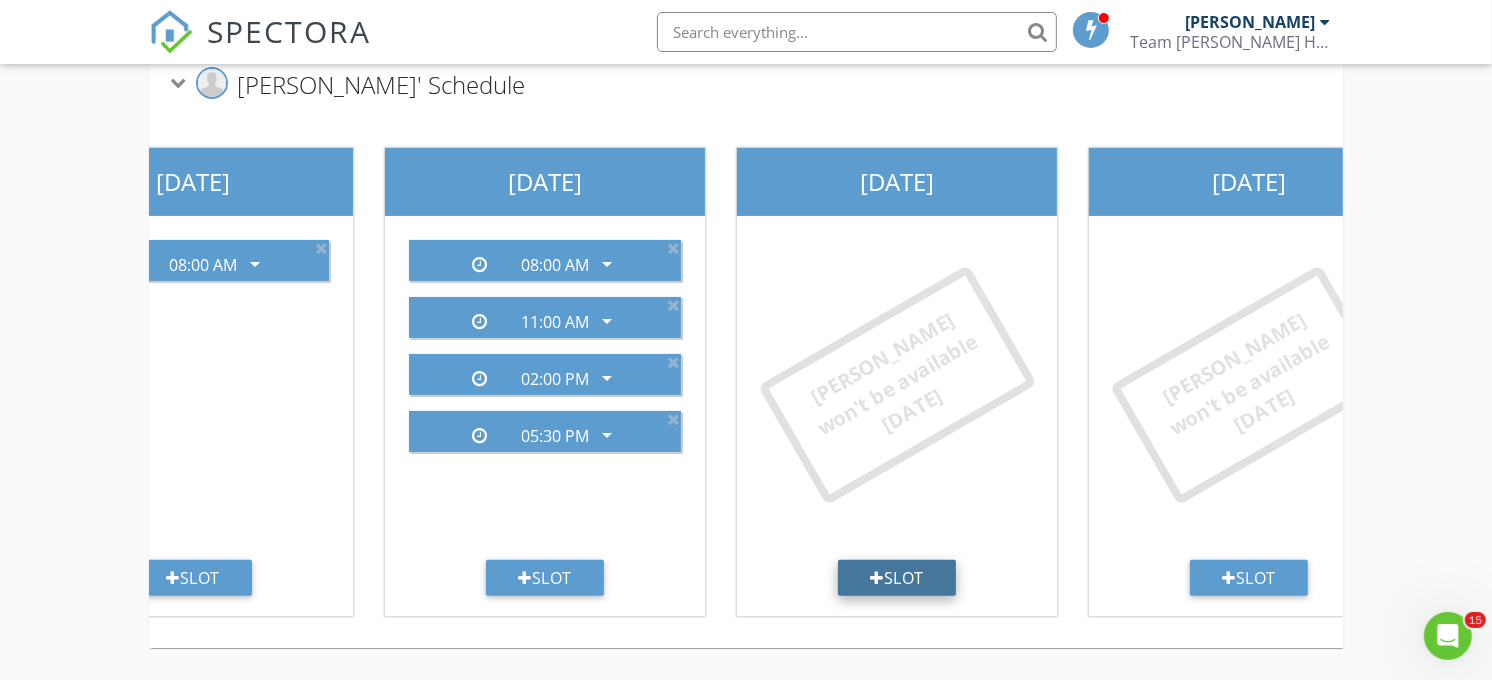 click on "Slot" at bounding box center (897, 578) 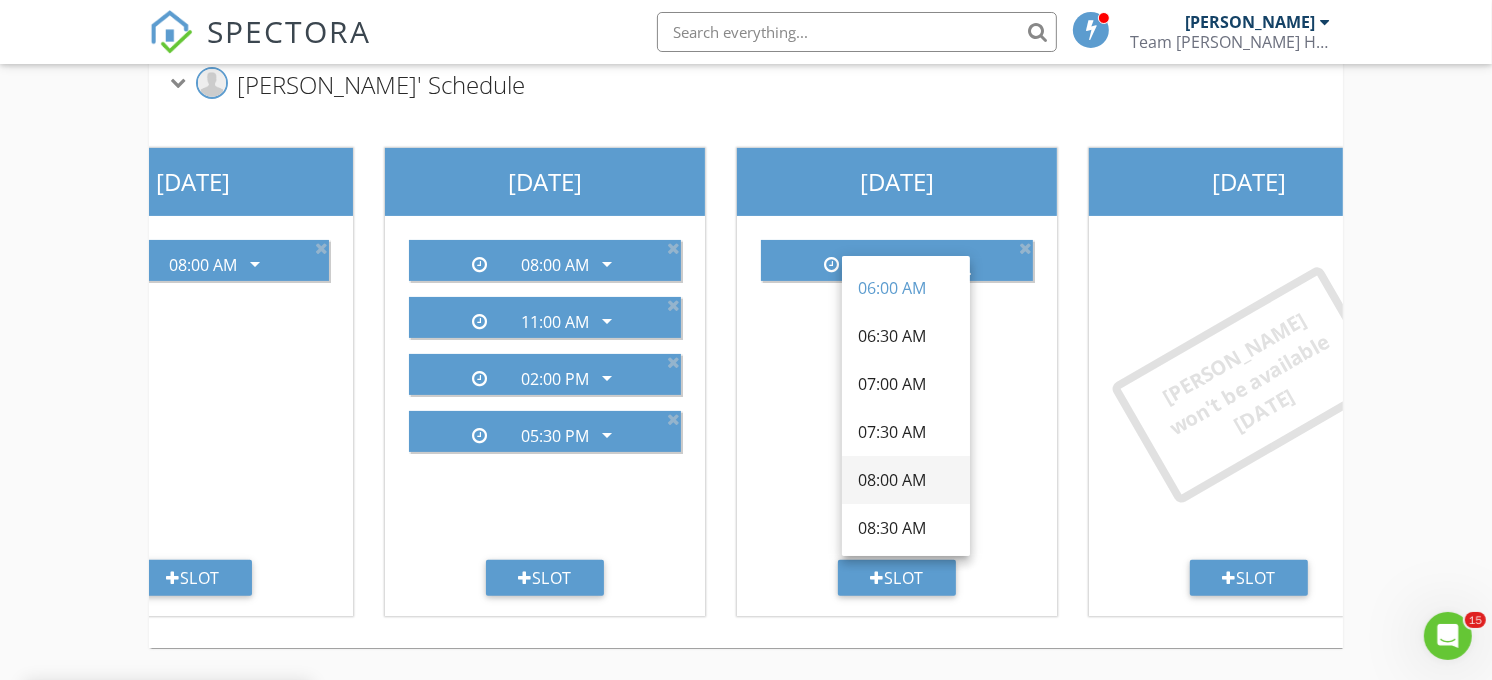 click on "08:00 AM" at bounding box center [906, 480] 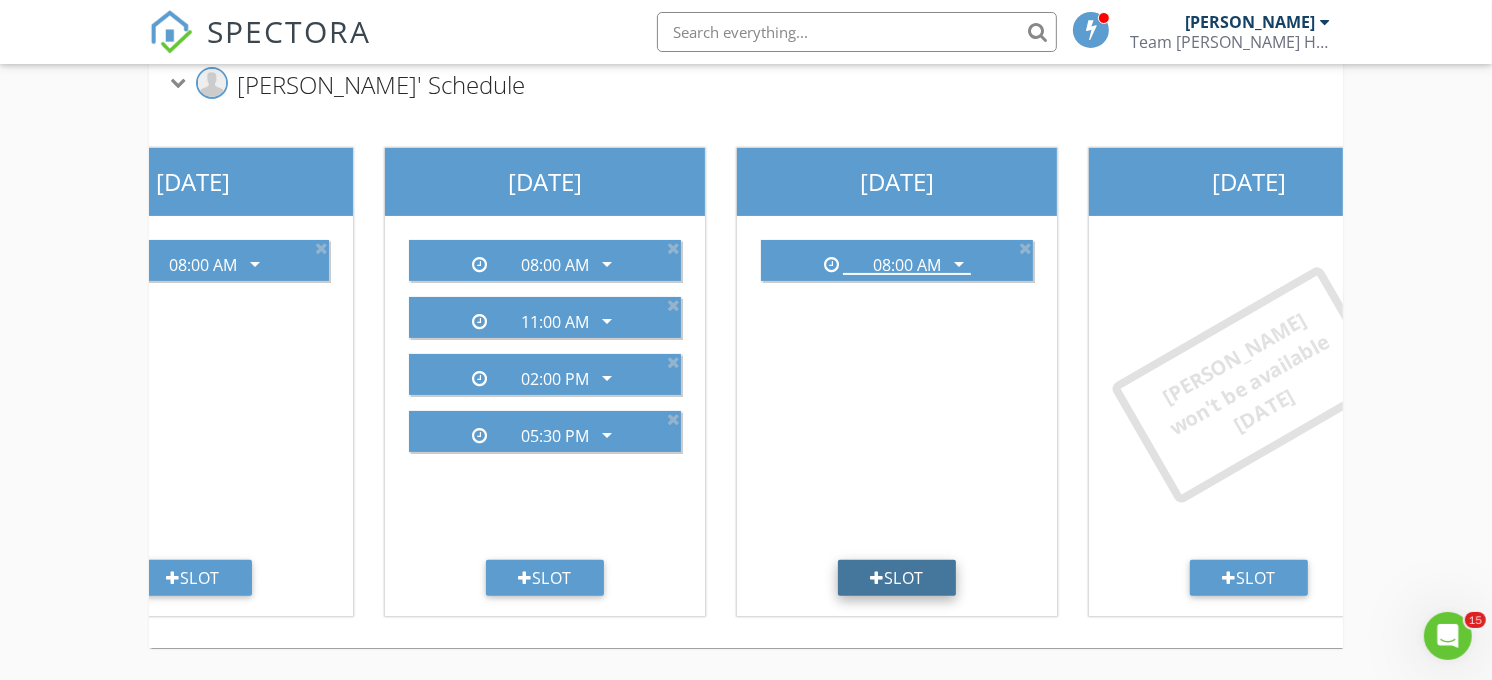 click on "Slot" at bounding box center [897, 578] 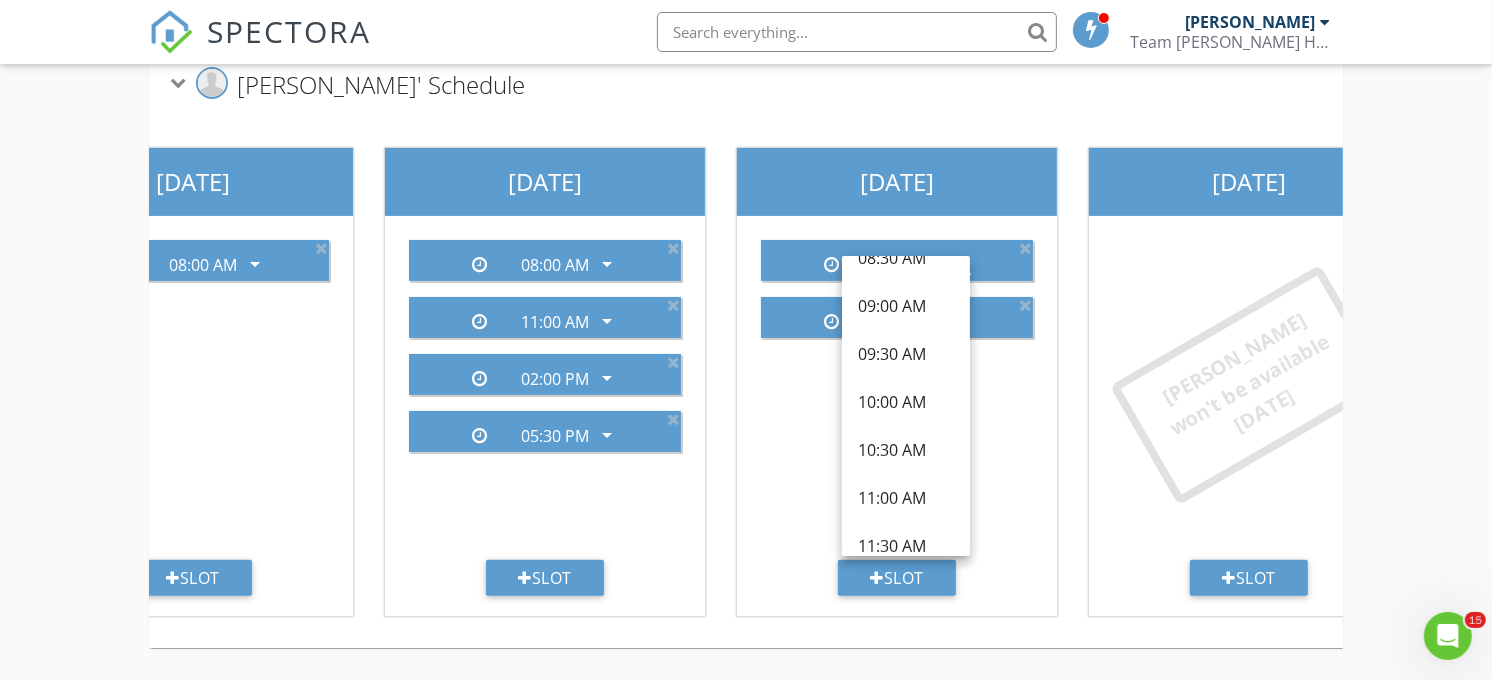 scroll, scrollTop: 231, scrollLeft: 0, axis: vertical 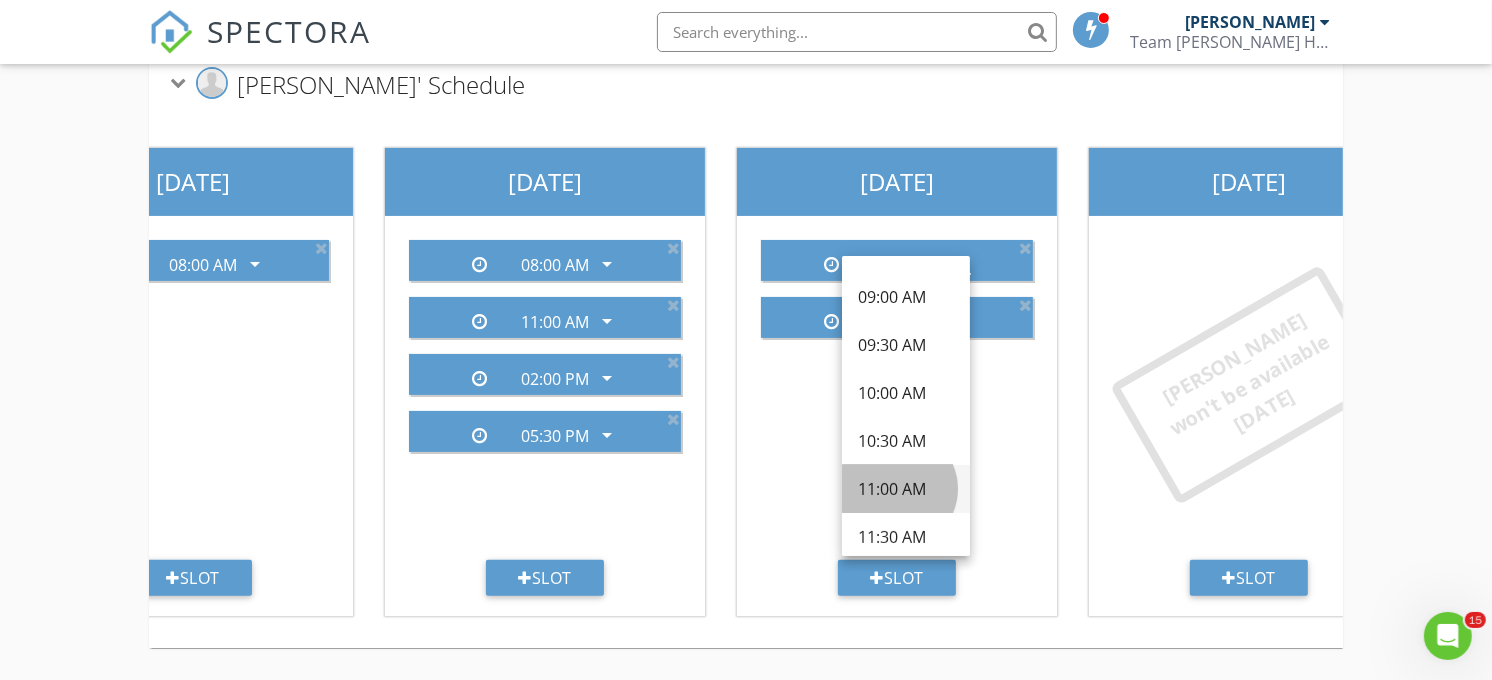 click on "11:00 AM" at bounding box center [906, 489] 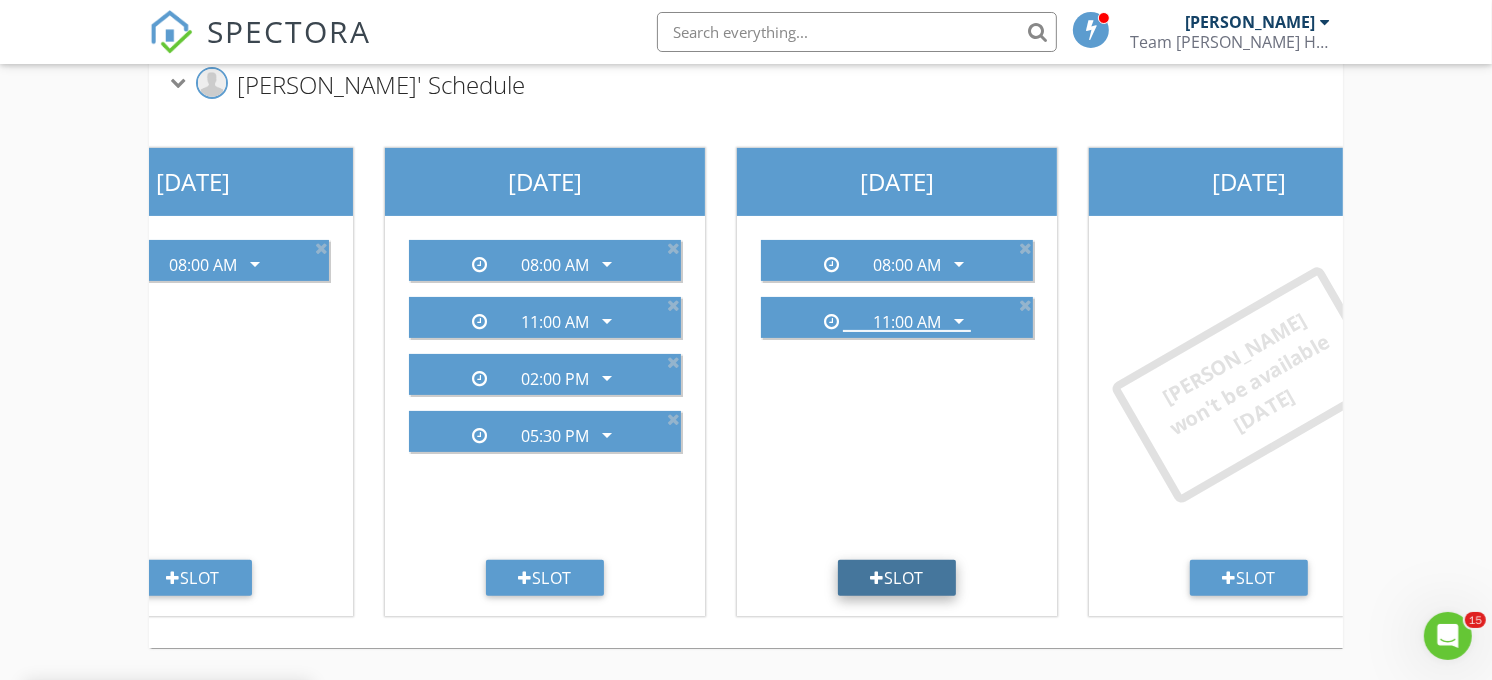click on "Slot" at bounding box center (897, 578) 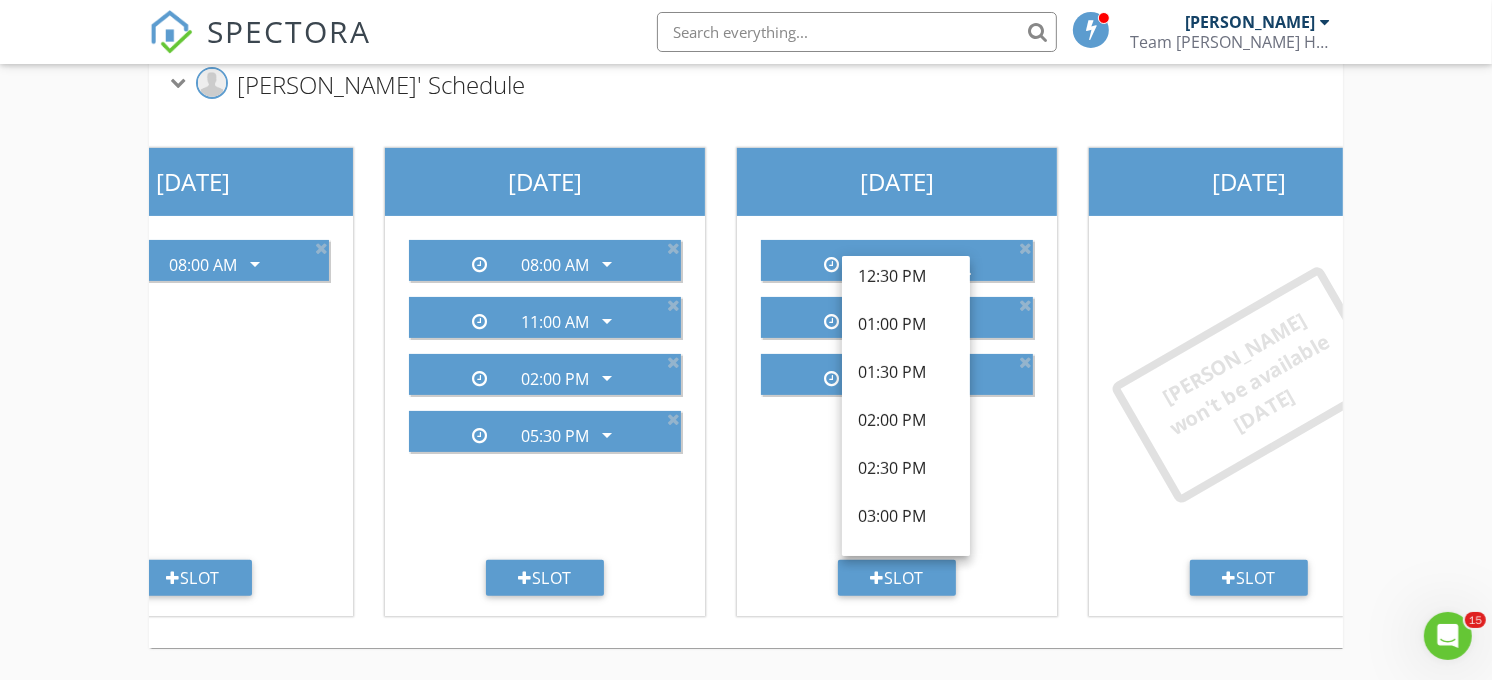 scroll, scrollTop: 554, scrollLeft: 0, axis: vertical 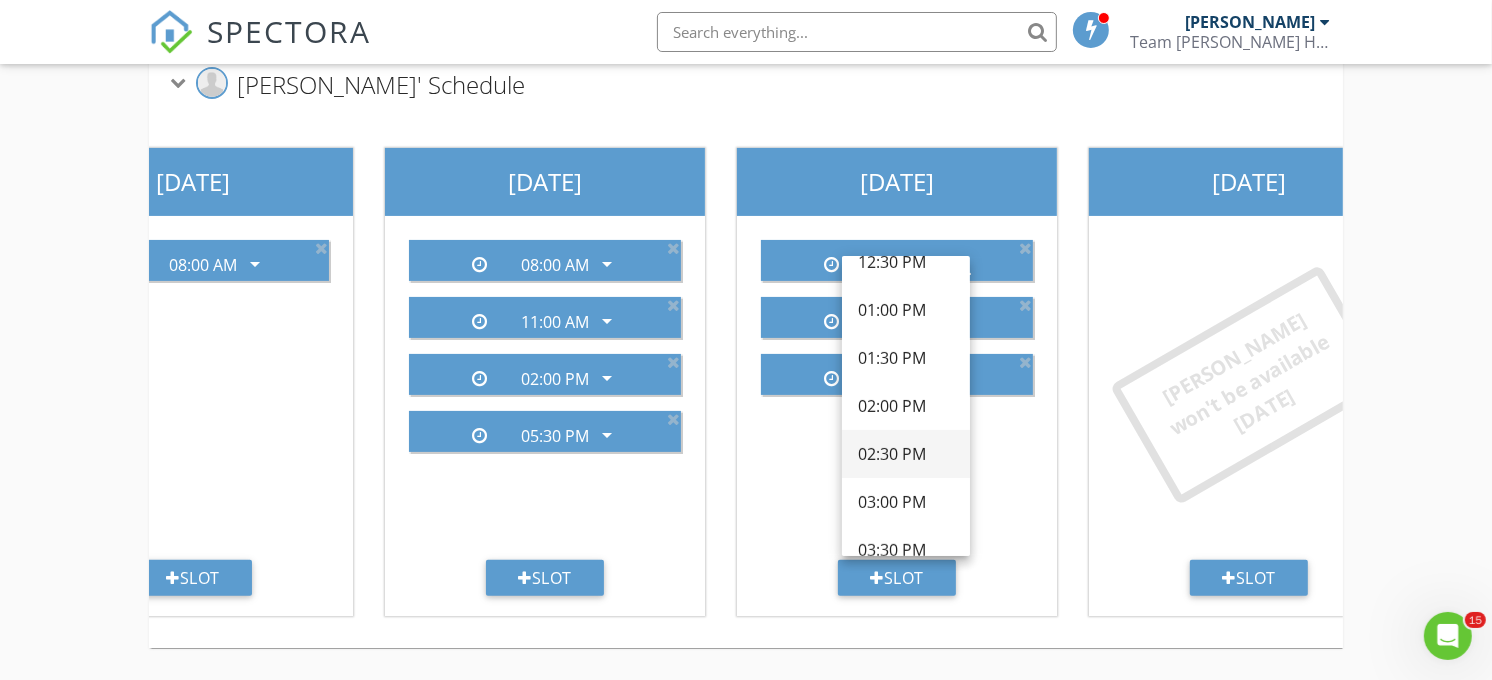 click on "02:30 PM" at bounding box center [906, 454] 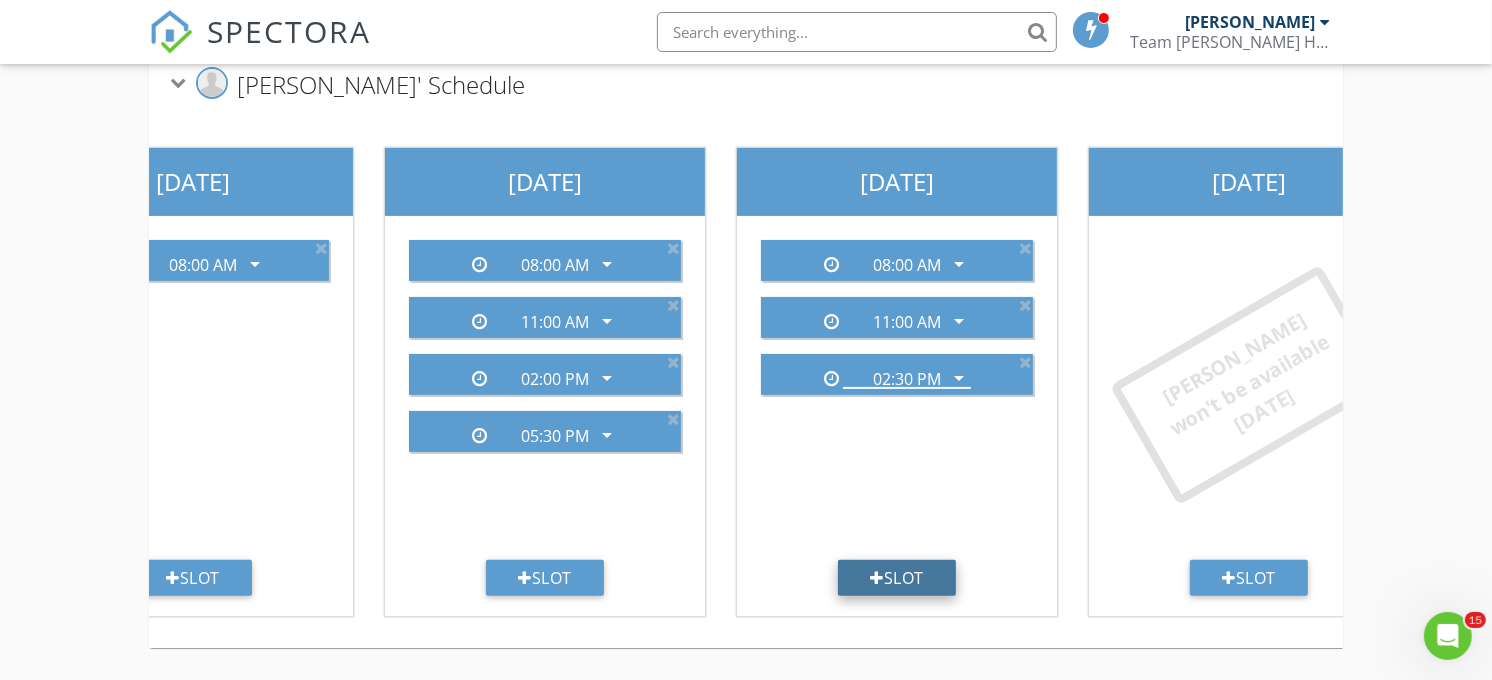 click on "Slot" at bounding box center (897, 578) 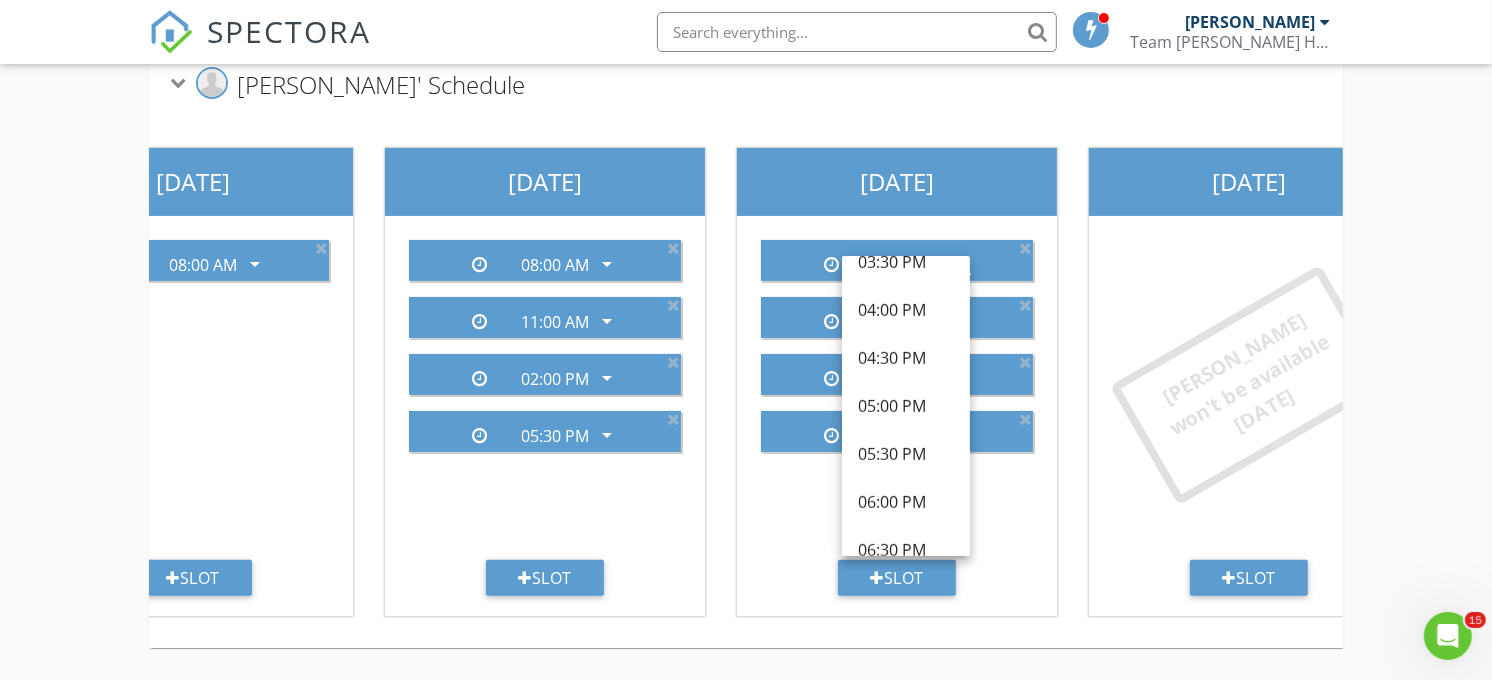 scroll, scrollTop: 815, scrollLeft: 0, axis: vertical 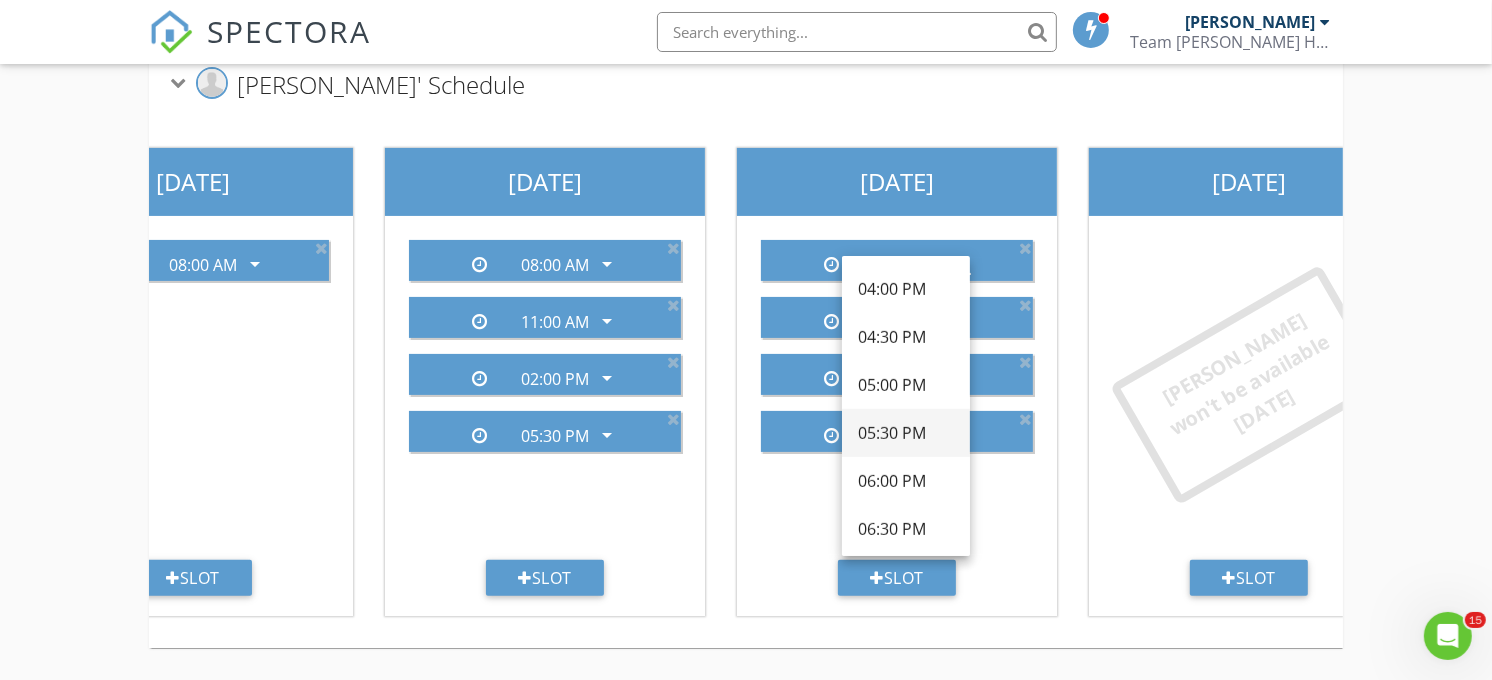 click on "05:30 PM" at bounding box center [906, 433] 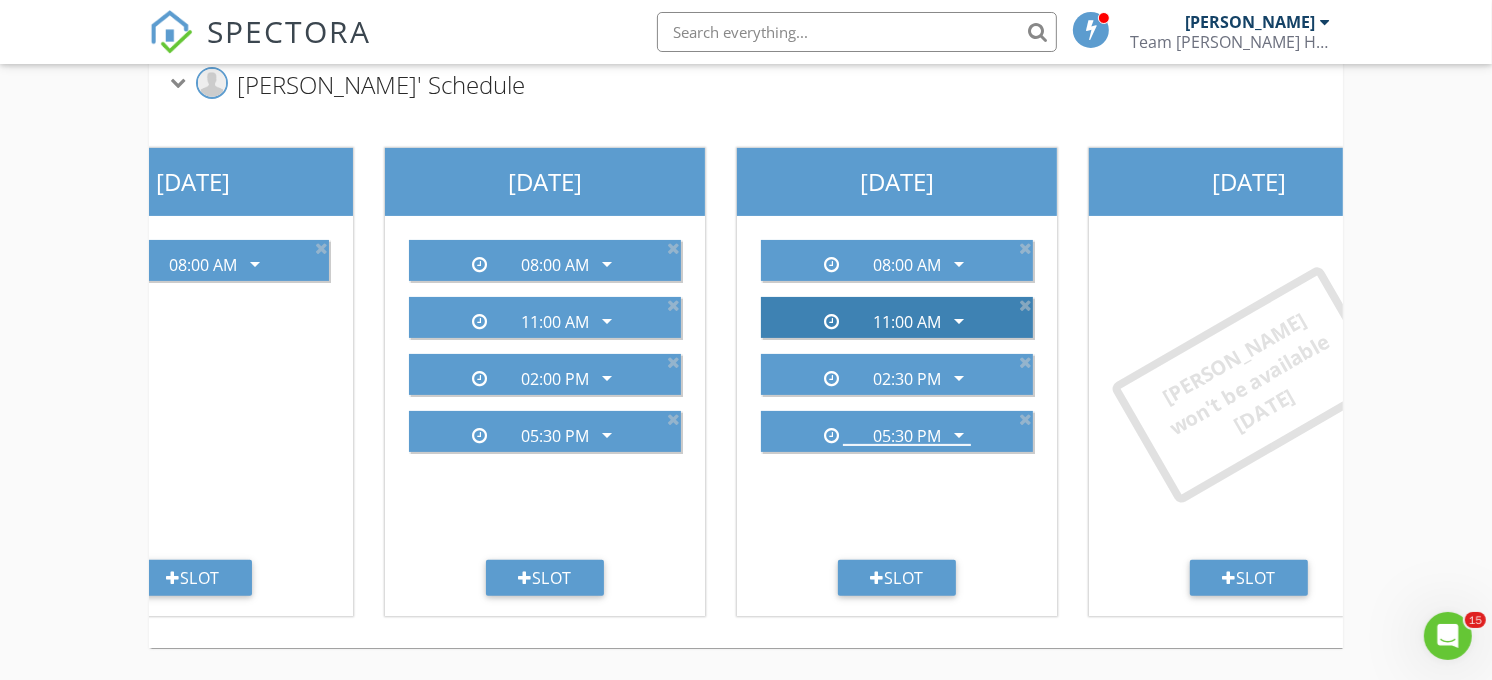 click on "arrow_drop_down" at bounding box center [959, 321] 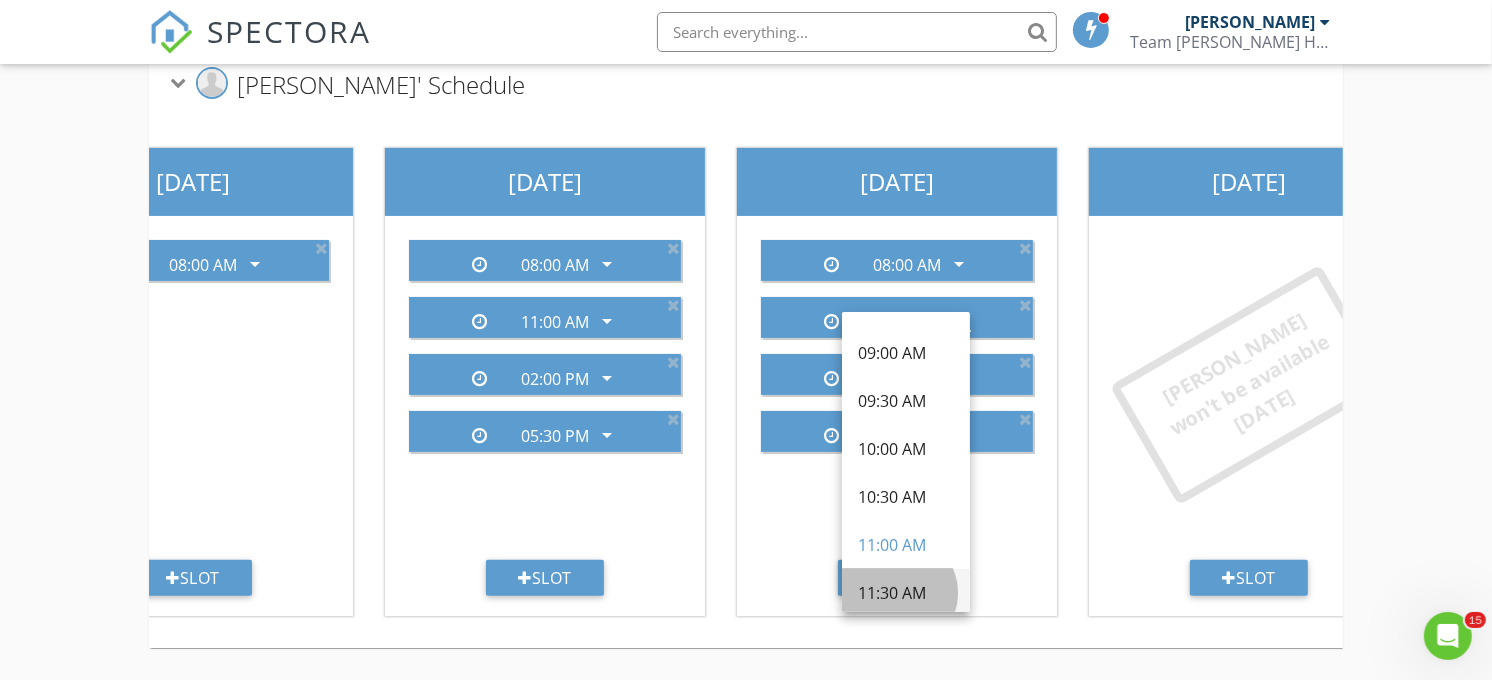 click on "11:30 AM" at bounding box center [906, 593] 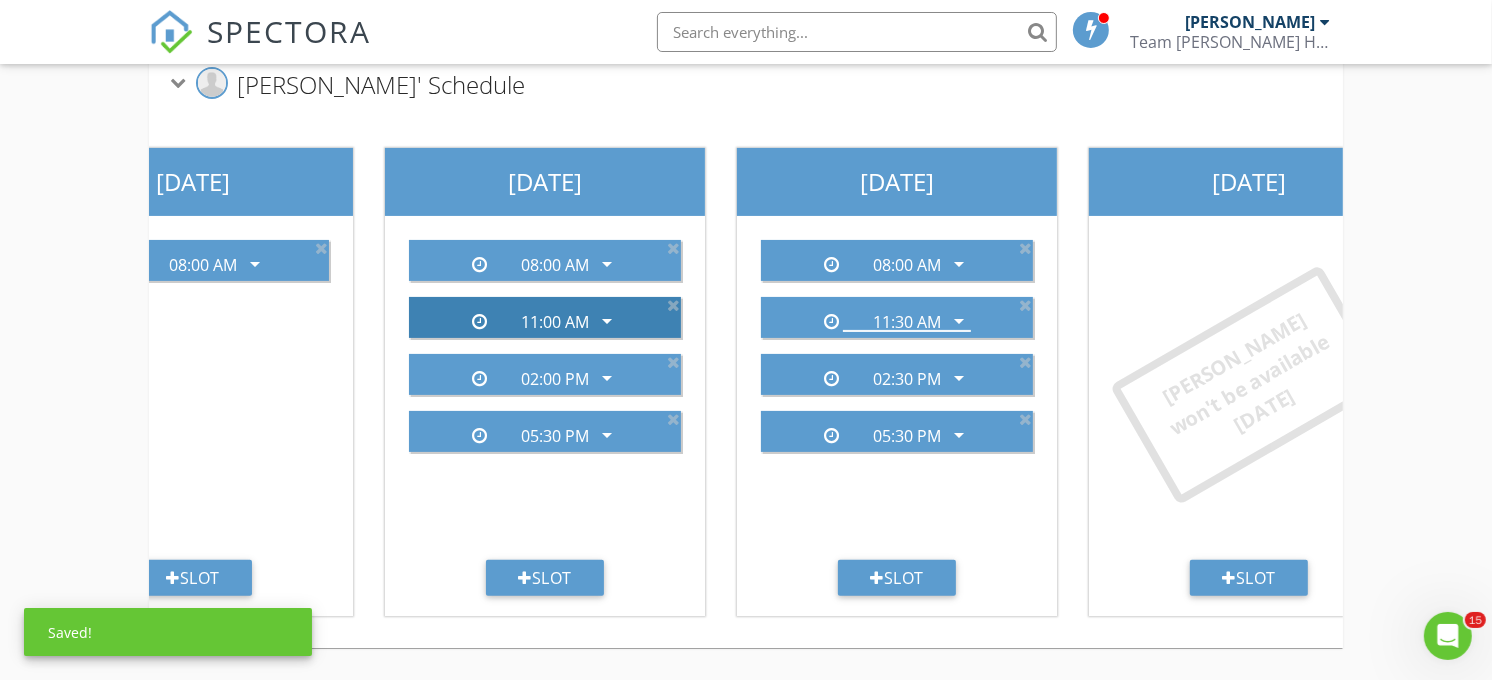 click on "arrow_drop_down" at bounding box center (607, 321) 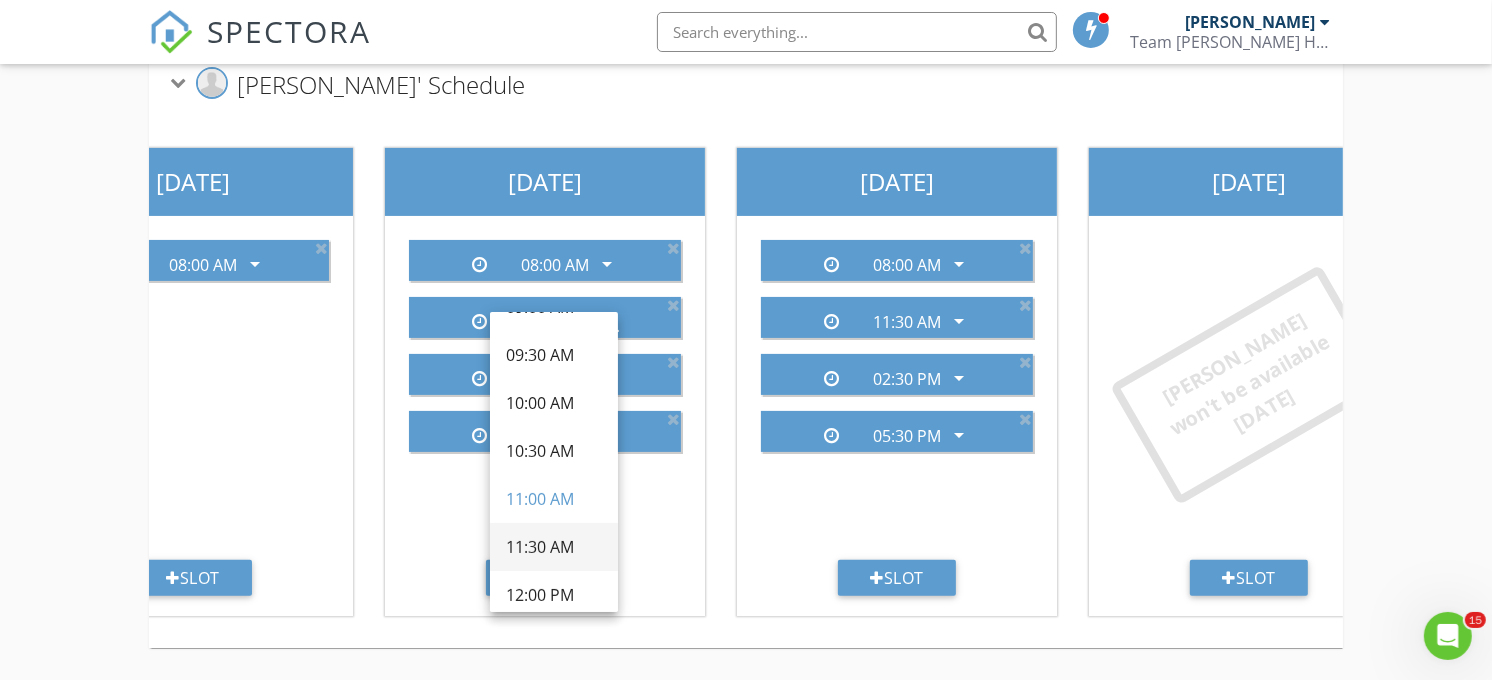 scroll, scrollTop: 315, scrollLeft: 0, axis: vertical 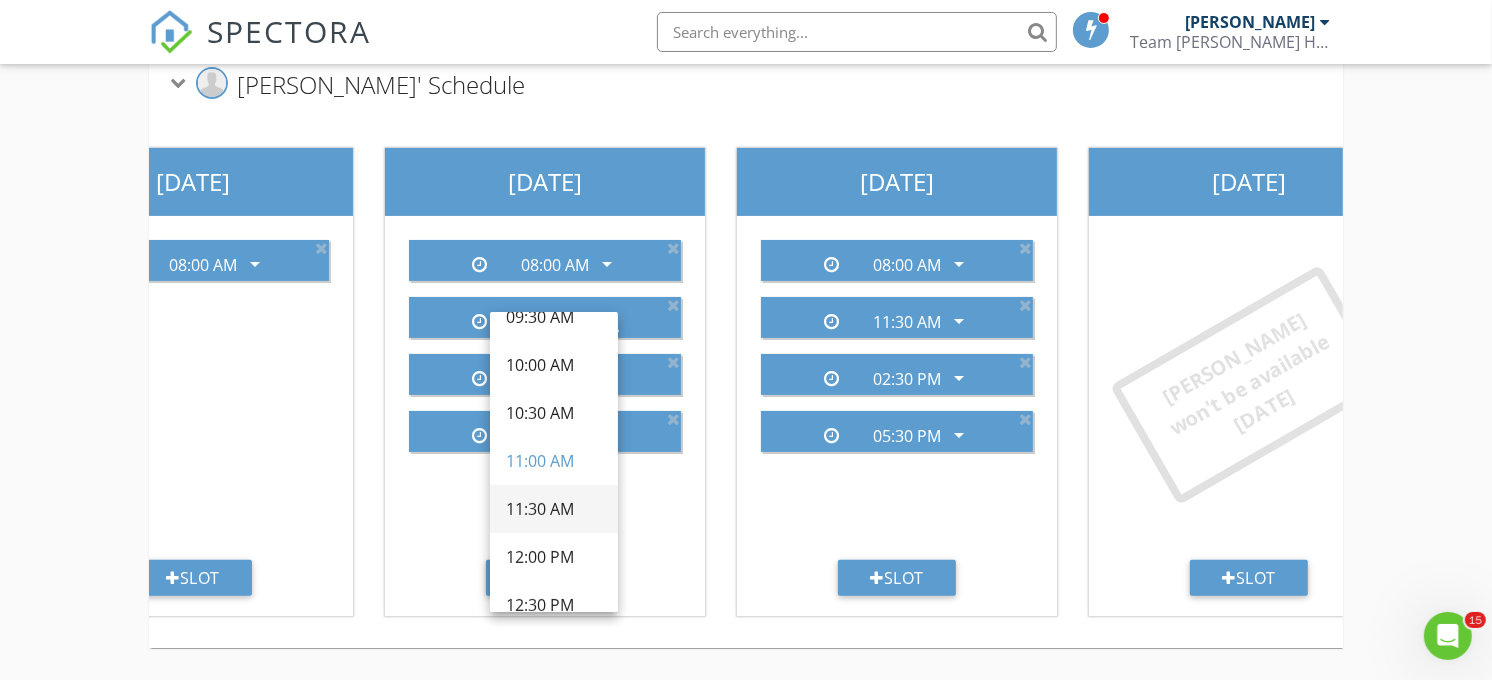 click on "11:30 AM" at bounding box center (554, 509) 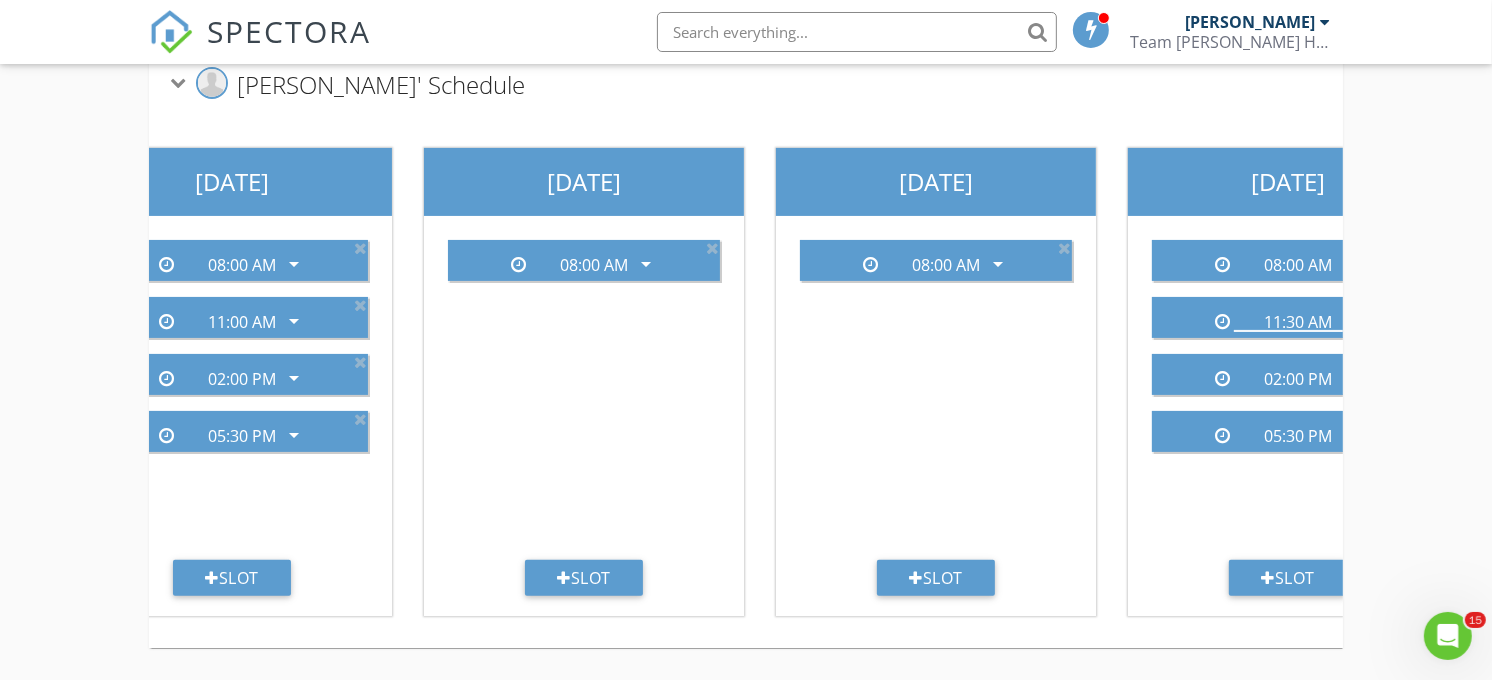 scroll, scrollTop: 0, scrollLeft: 0, axis: both 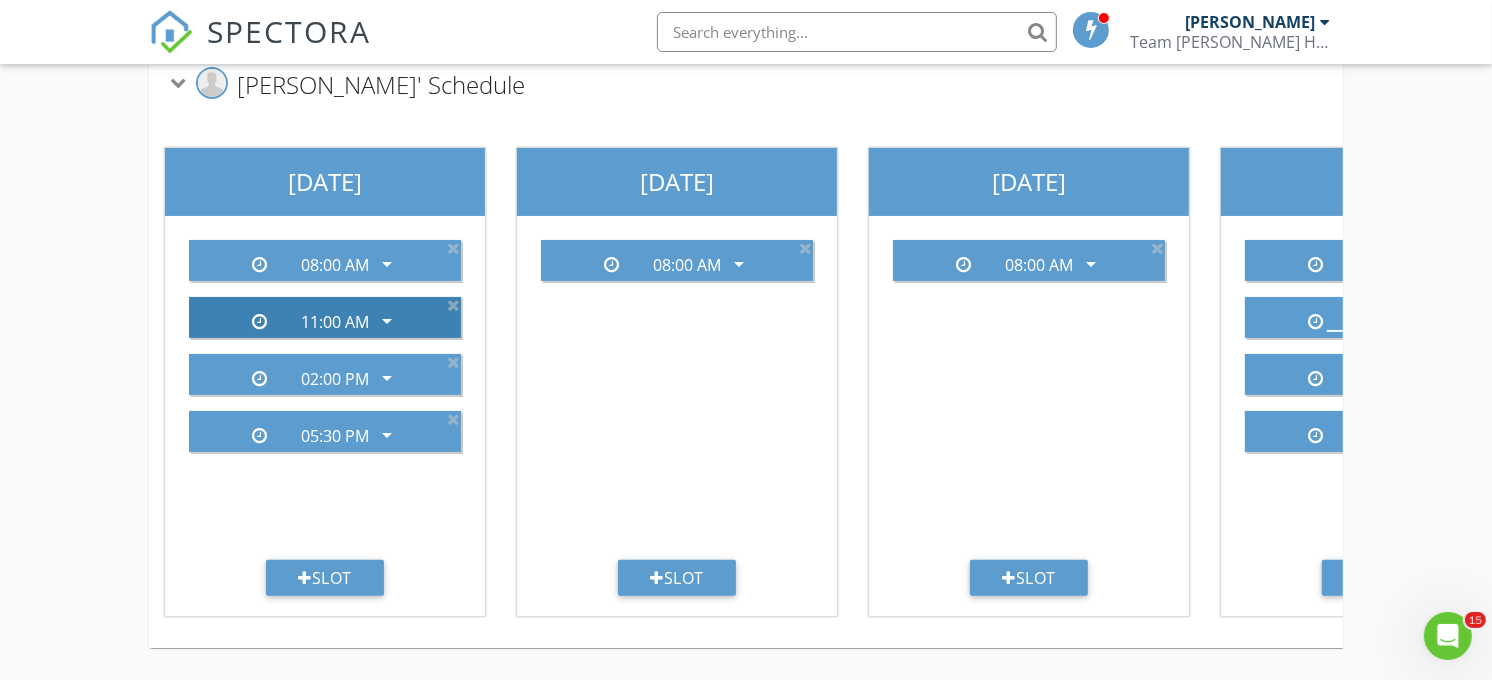 click on "arrow_drop_down" at bounding box center (387, 321) 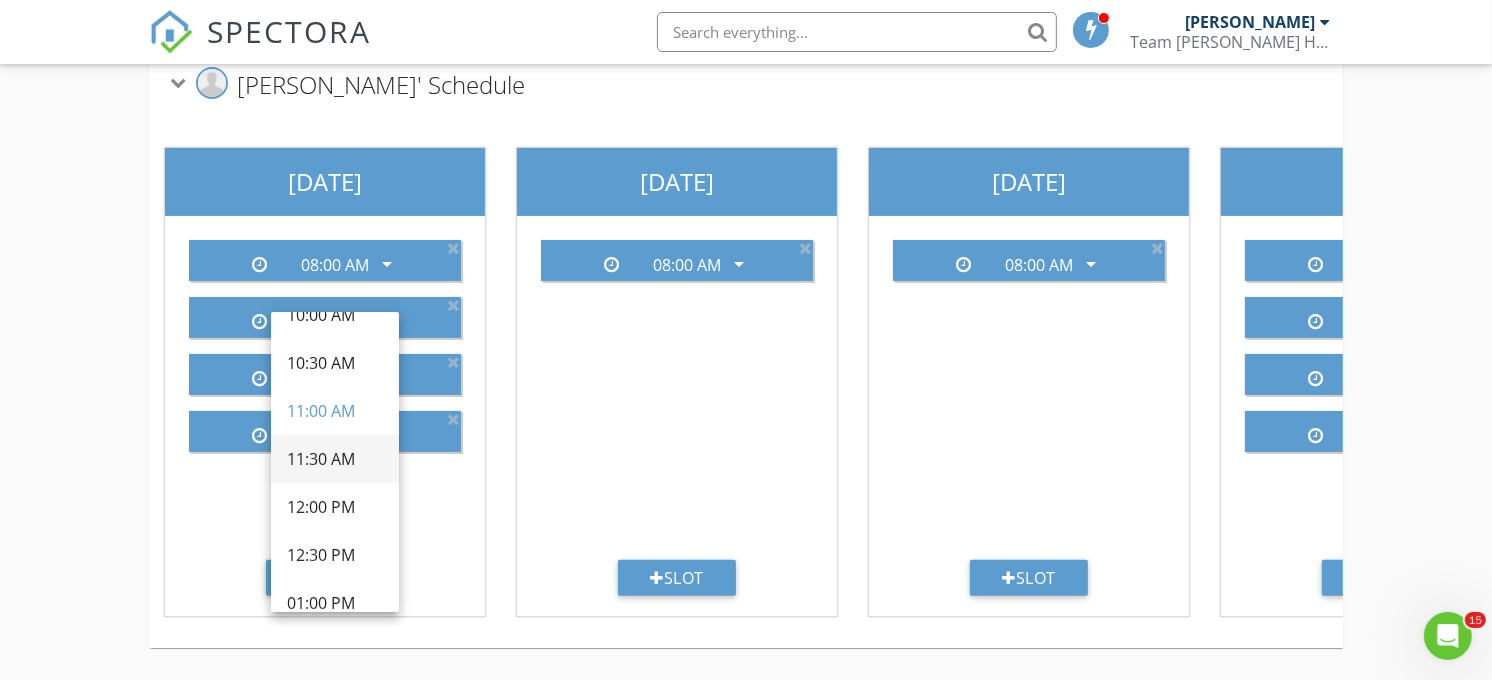 click on "11:30 AM" at bounding box center [335, 459] 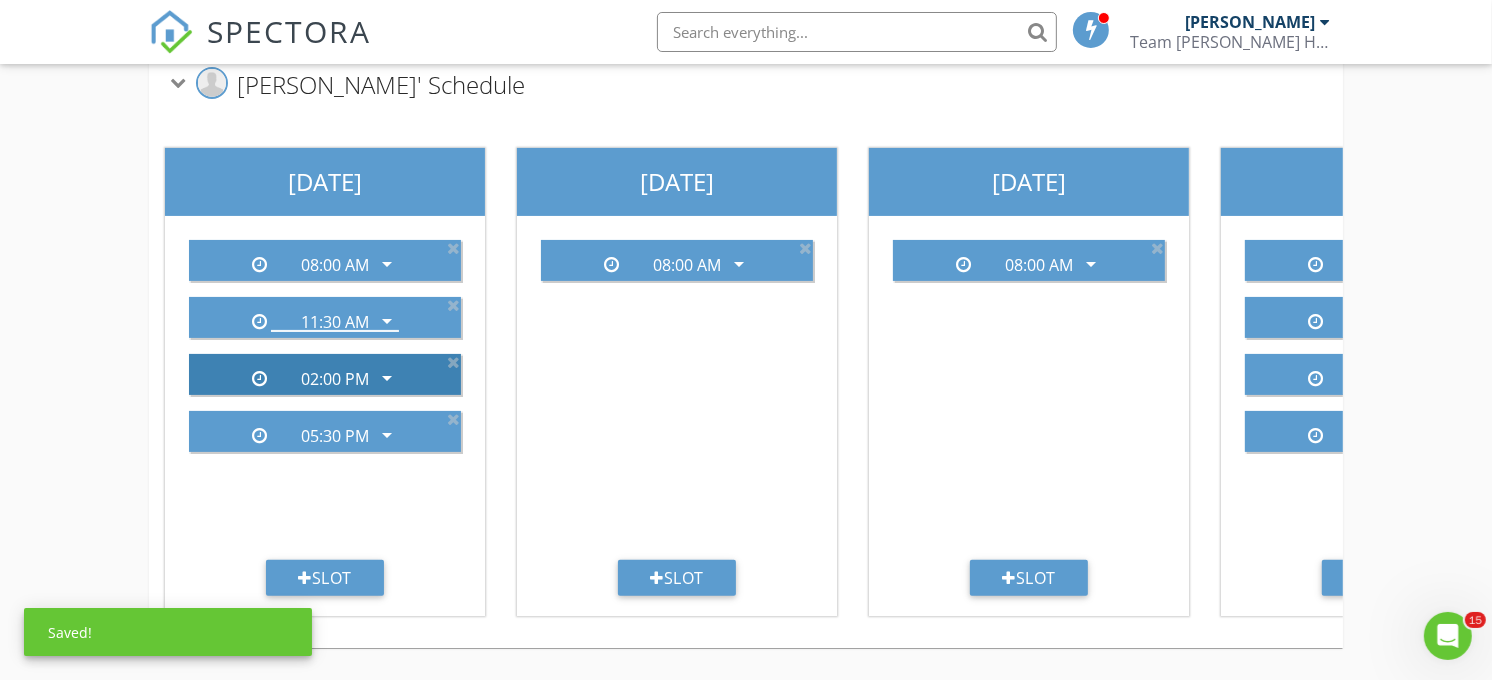 click on "arrow_drop_down" at bounding box center (387, 378) 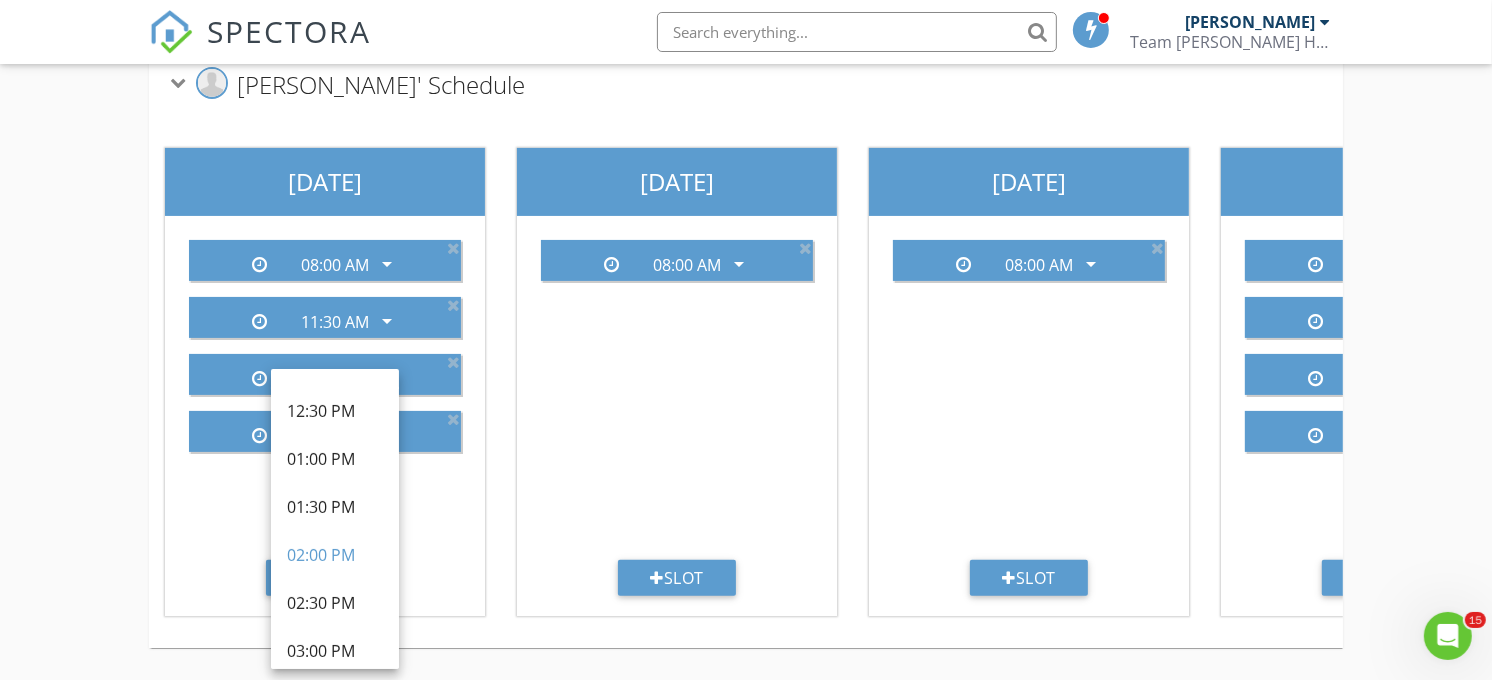 scroll, scrollTop: 546, scrollLeft: 0, axis: vertical 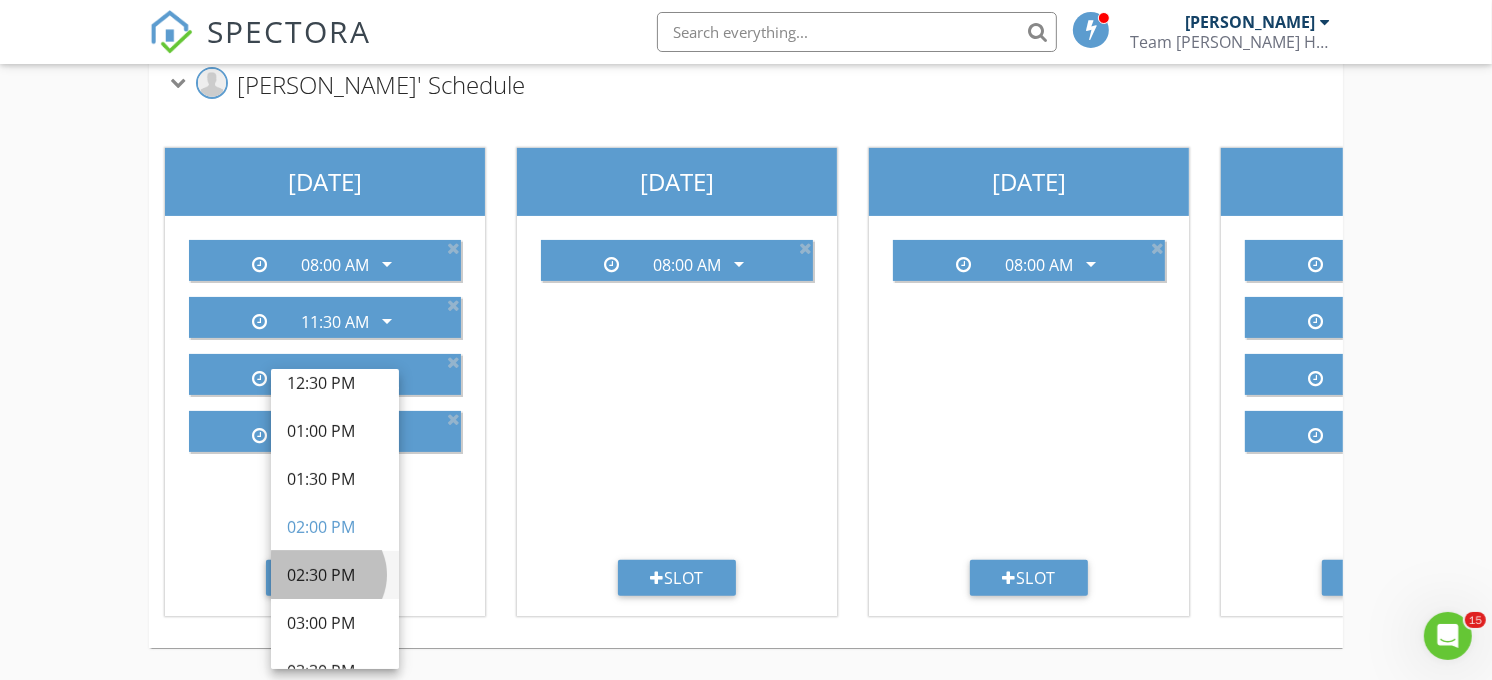 click on "02:30 PM" at bounding box center [335, 575] 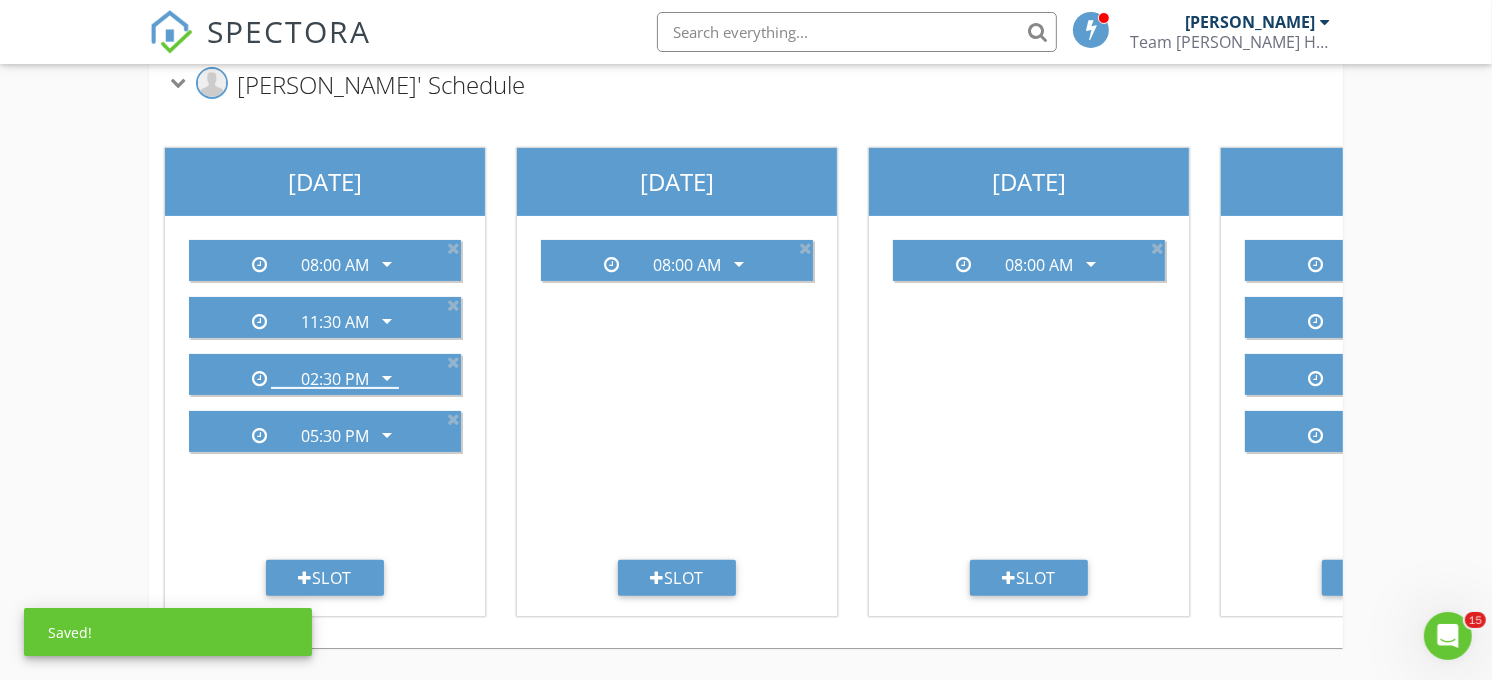 click on "08:00 AM arrow_drop_down" at bounding box center (677, 392) 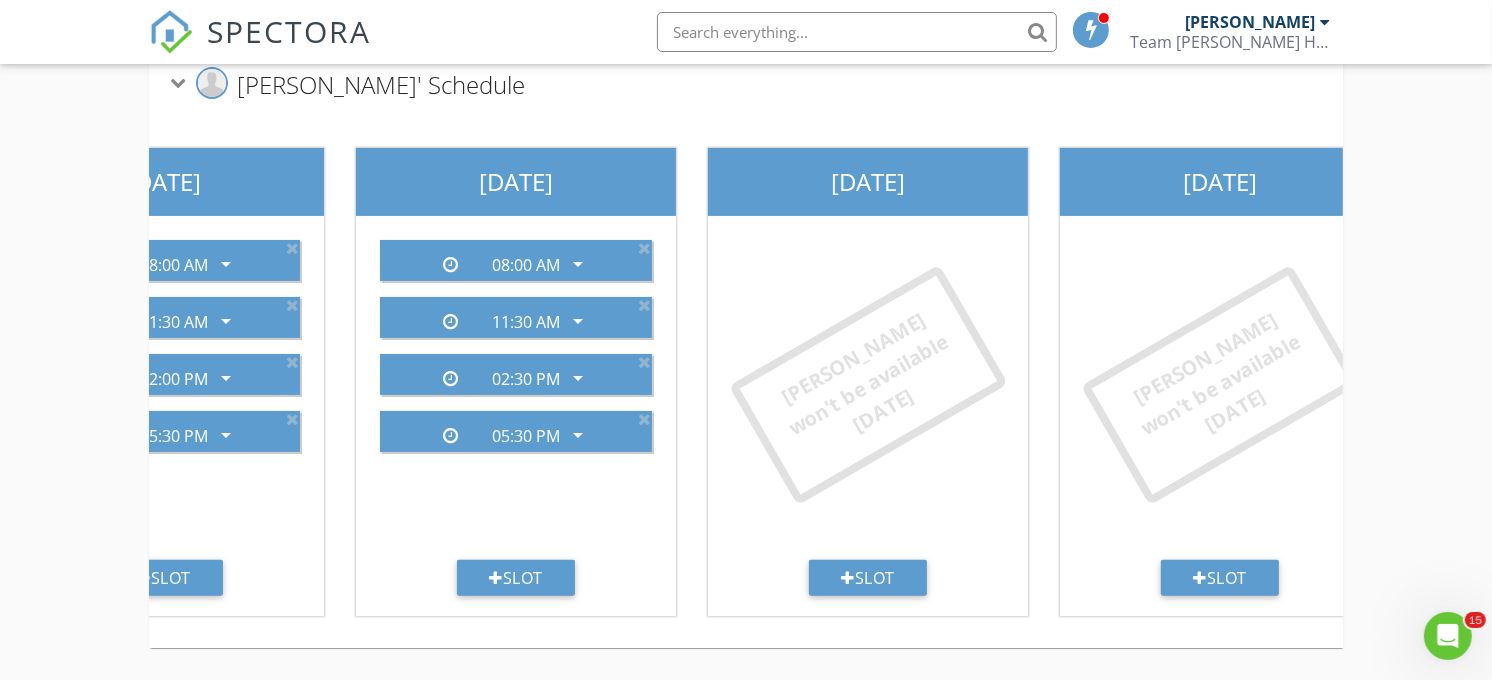 scroll, scrollTop: 0, scrollLeft: 1243, axis: horizontal 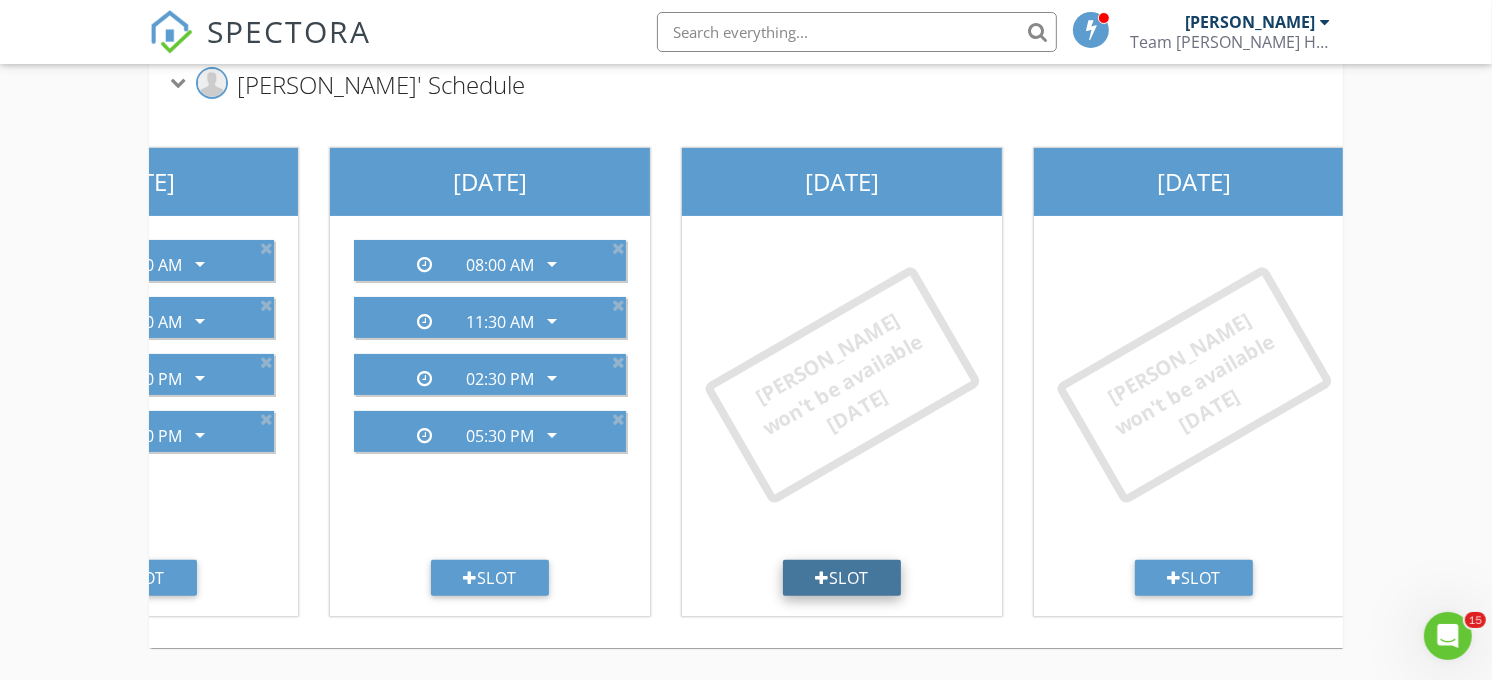 click on "Slot" at bounding box center [842, 578] 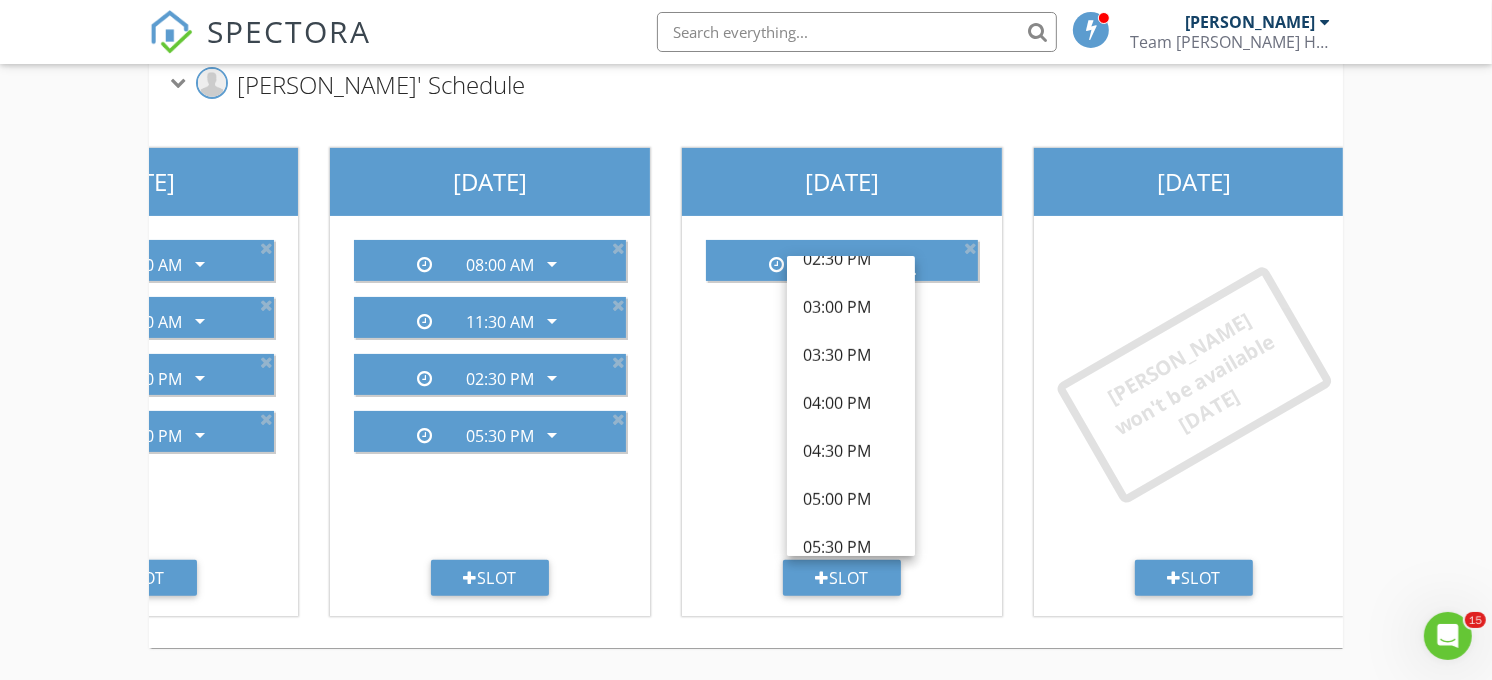 scroll, scrollTop: 868, scrollLeft: 0, axis: vertical 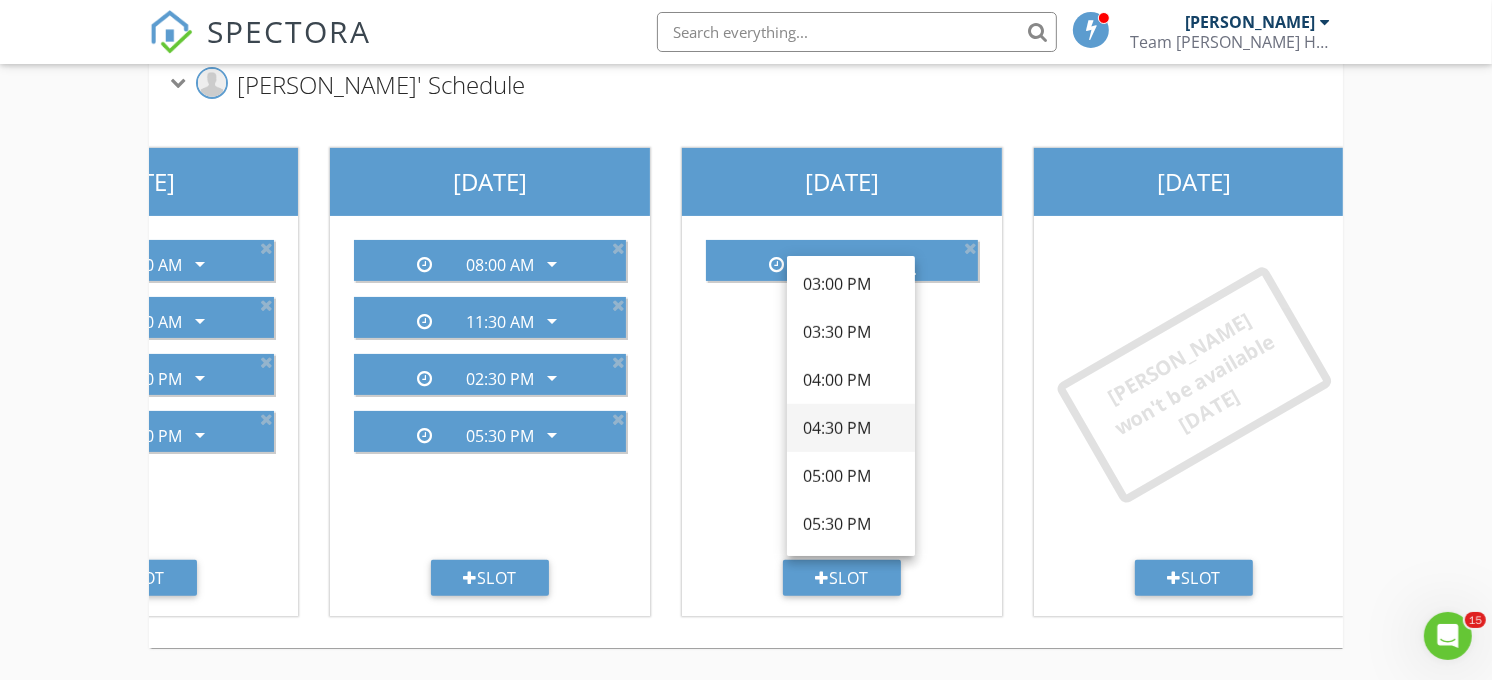 click on "04:30 PM" at bounding box center [851, 428] 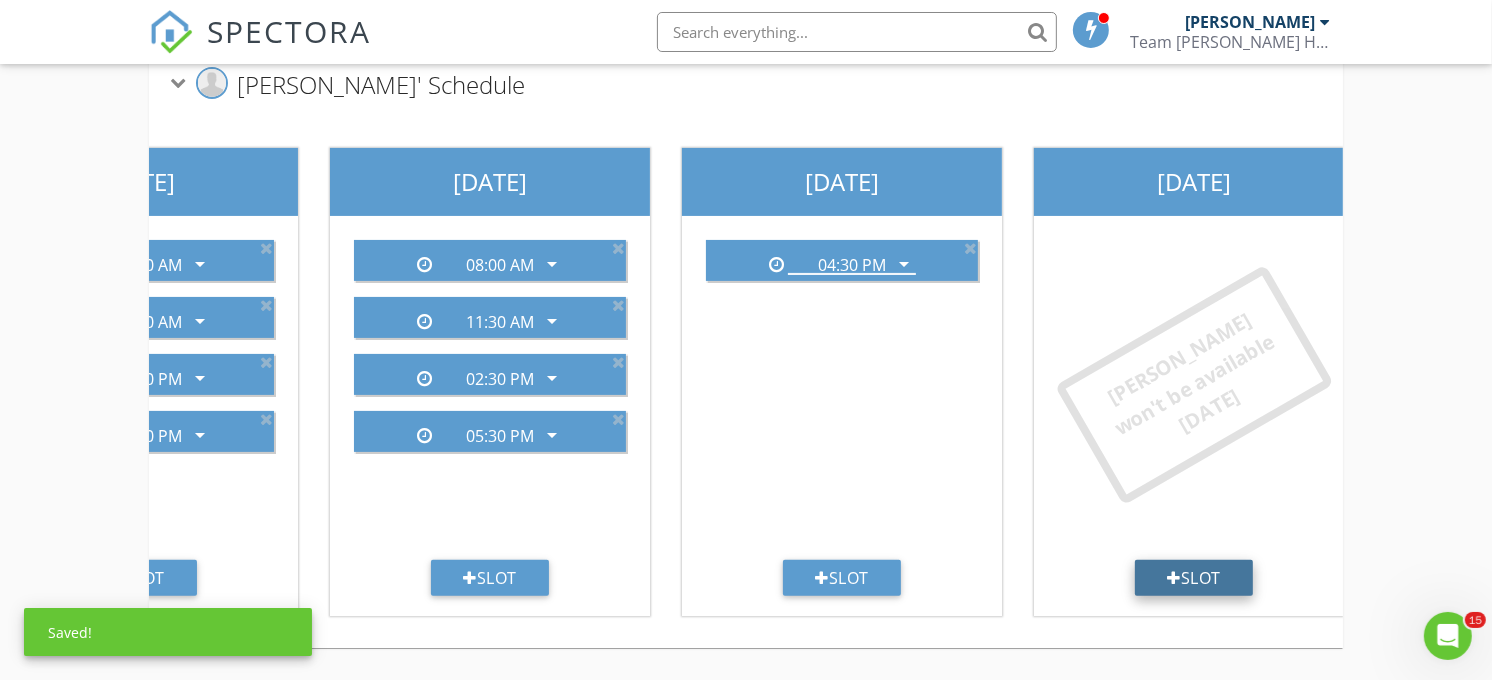 click on "Slot" at bounding box center (1194, 578) 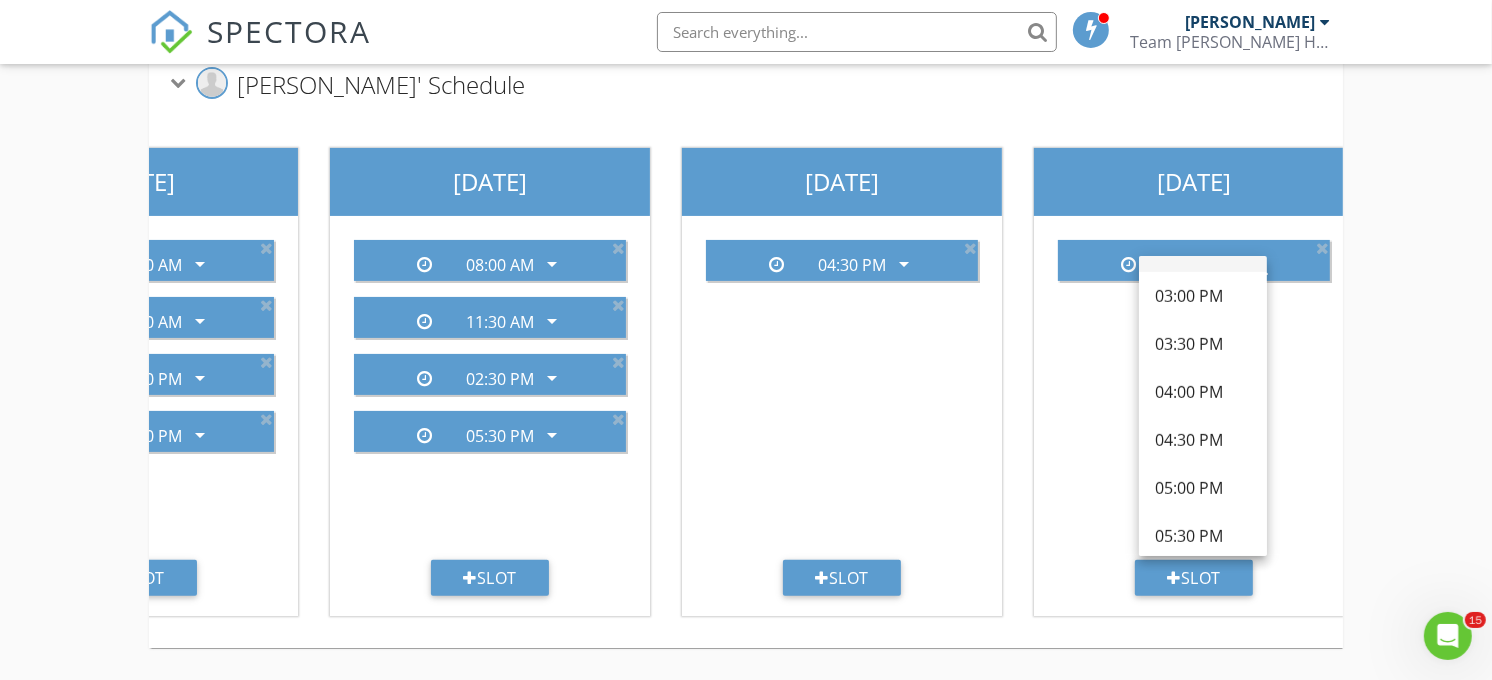 scroll, scrollTop: 953, scrollLeft: 0, axis: vertical 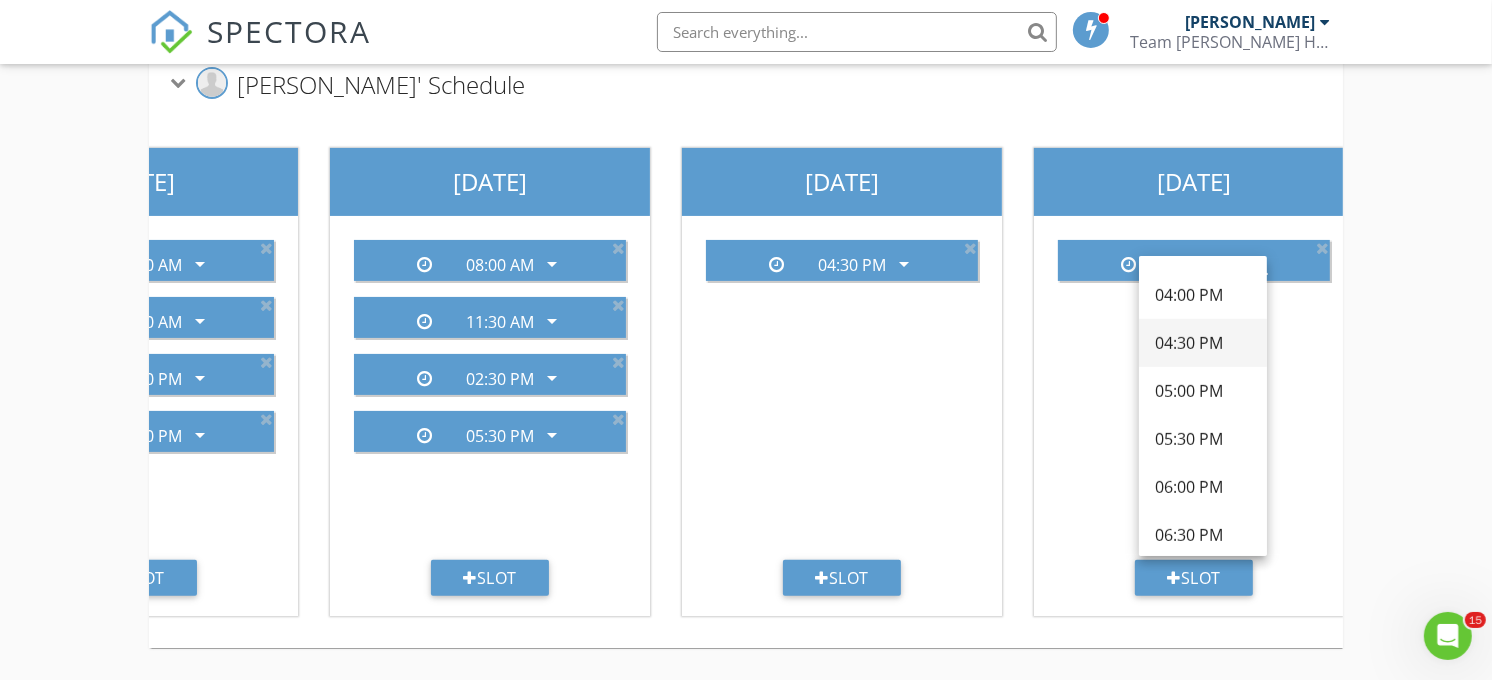 click on "04:30 PM" at bounding box center (1203, 343) 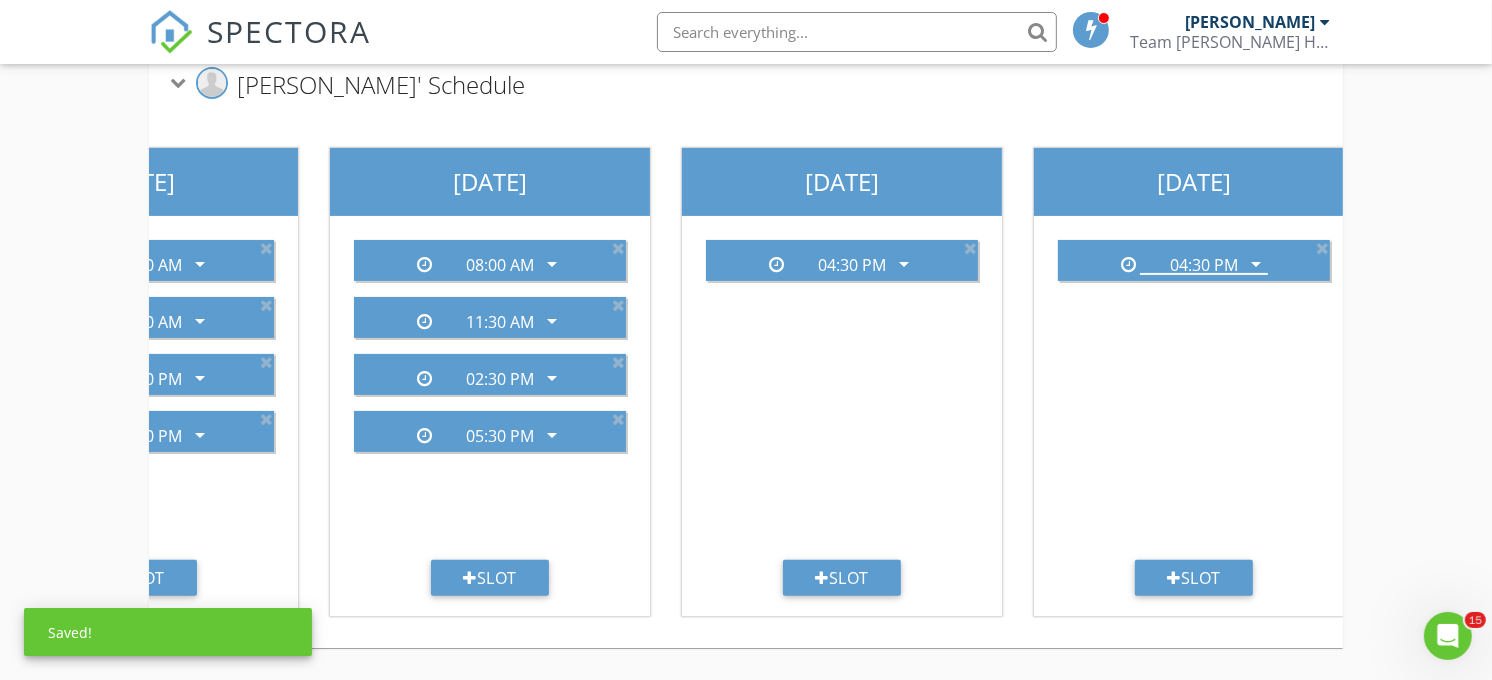click on "Add your inspection start times for each inspector. These will
be the only available times on your online scheduler. The most
common setup is two per day, like 9AM and 1PM.
Open
Schedule
Time
Slots
[PERSON_NAME]' Schedule
[DATE]
08:00 AM arrow_drop_down       11:30 AM arrow_drop_down       02:30 PM arrow_drop_down       05:30 PM arrow_drop_down
Slot
[DATE]
08:00 AM arrow_drop_down
Slot
[DATE]
08:00 AM arrow_drop_down
Slot
[DATE]
08:00 AM arrow_drop_down       11:30 AM arrow_drop_down       02:00 PM arrow_drop_down       05:30 PM arrow_drop_down
Slot
[DATE]
08:00 AM arrow_drop_down       11:30 AM arrow_drop_down" at bounding box center [746, 273] 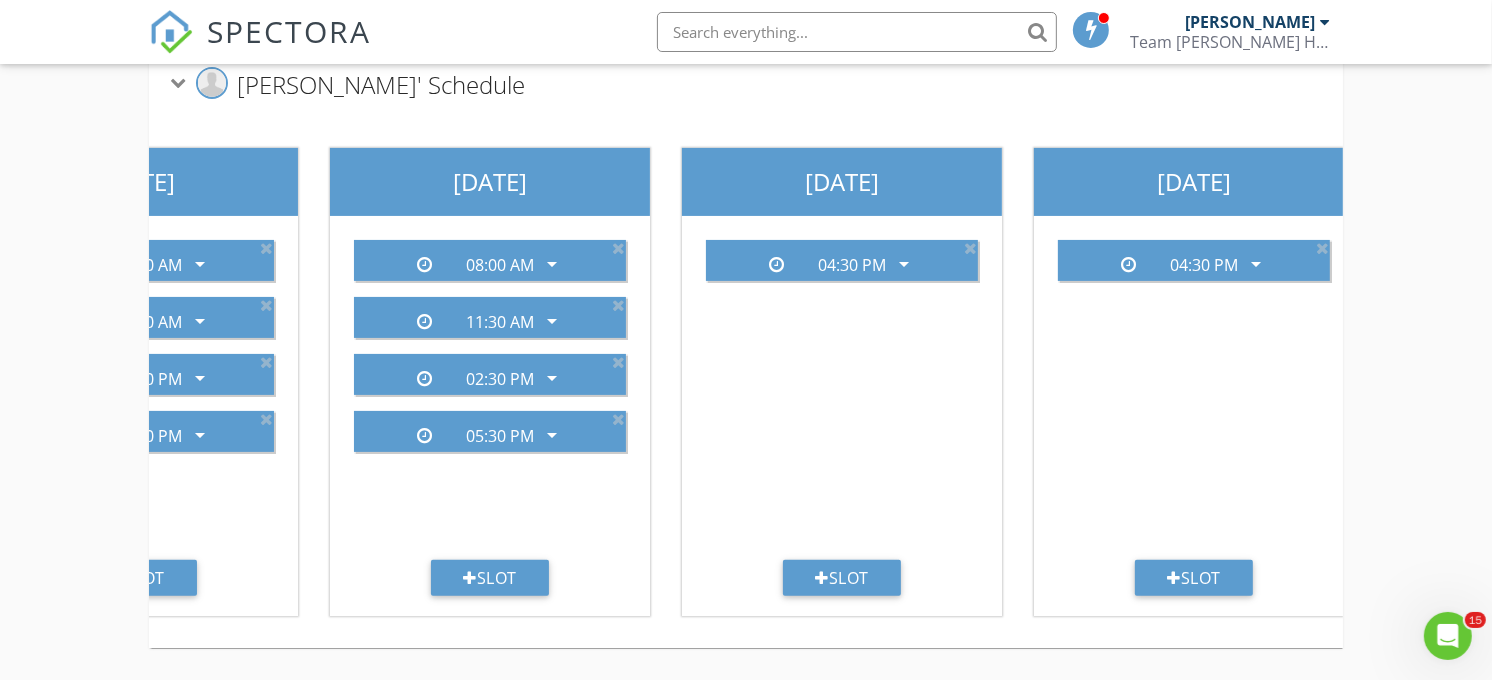 scroll, scrollTop: 112, scrollLeft: 0, axis: vertical 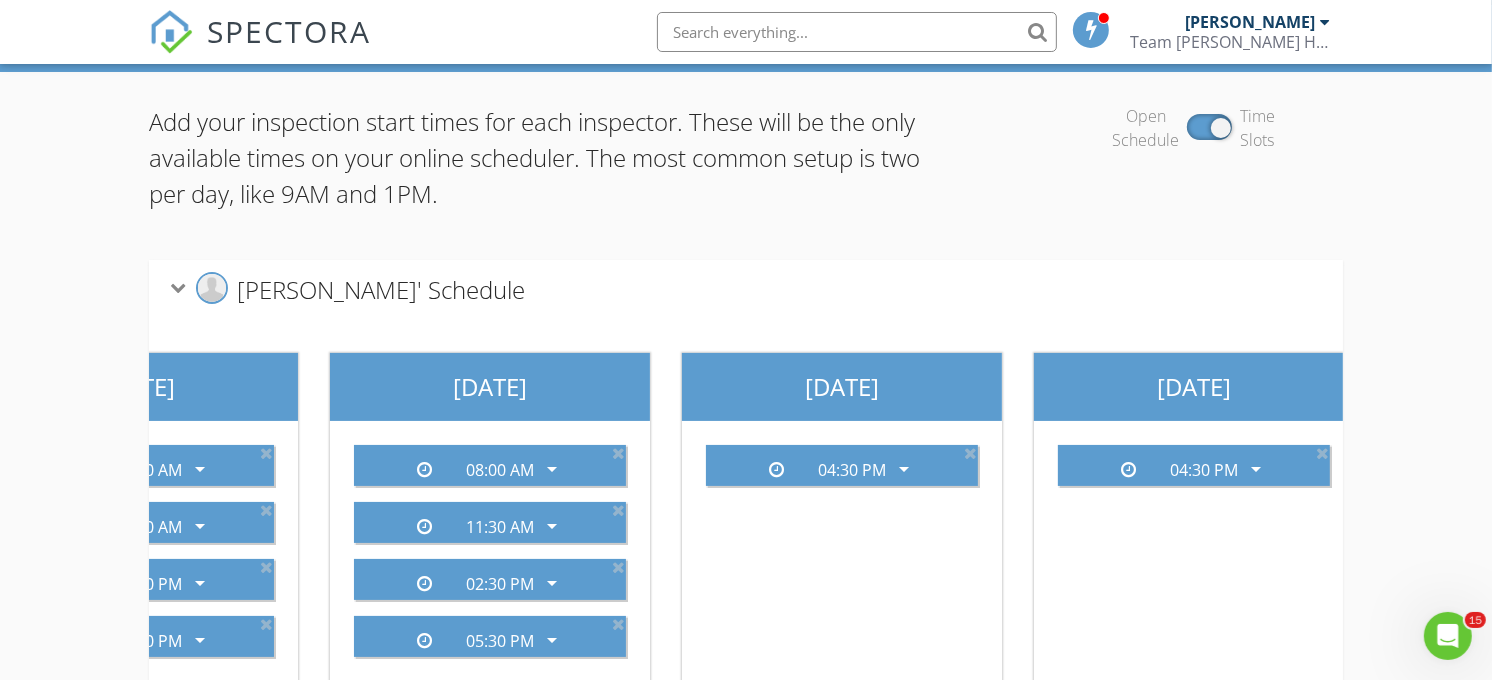 click on "Add your inspection start times for each inspector. These will
be the only available times on your online scheduler. The most
common setup is two per day, like 9AM and 1PM." at bounding box center (547, 158) 